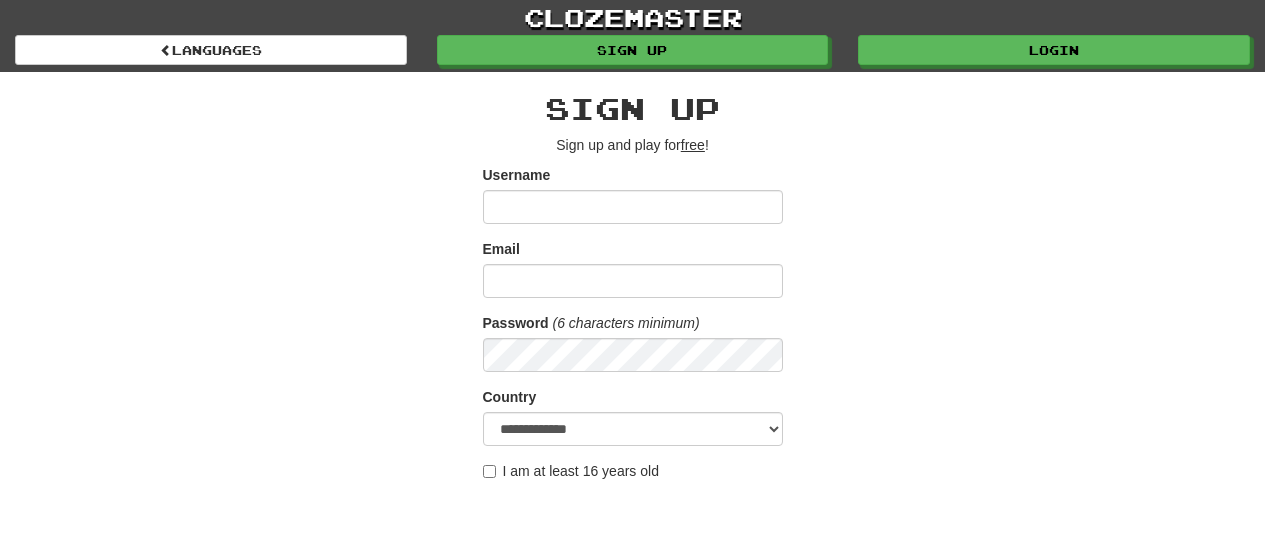 scroll, scrollTop: 0, scrollLeft: 0, axis: both 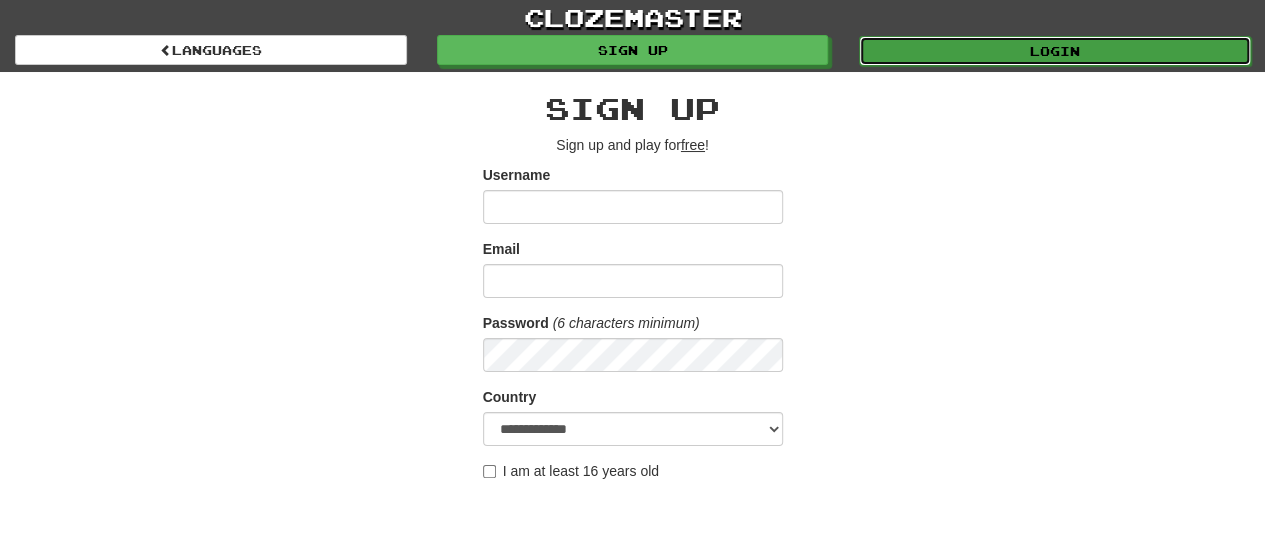 click on "Login" at bounding box center [1055, 51] 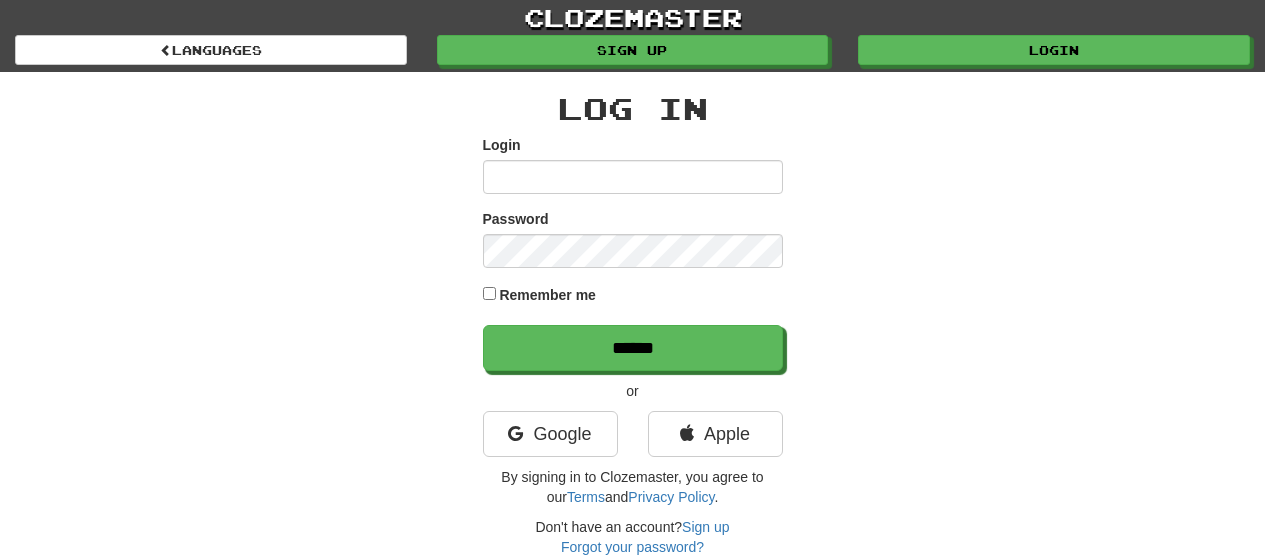 scroll, scrollTop: 0, scrollLeft: 0, axis: both 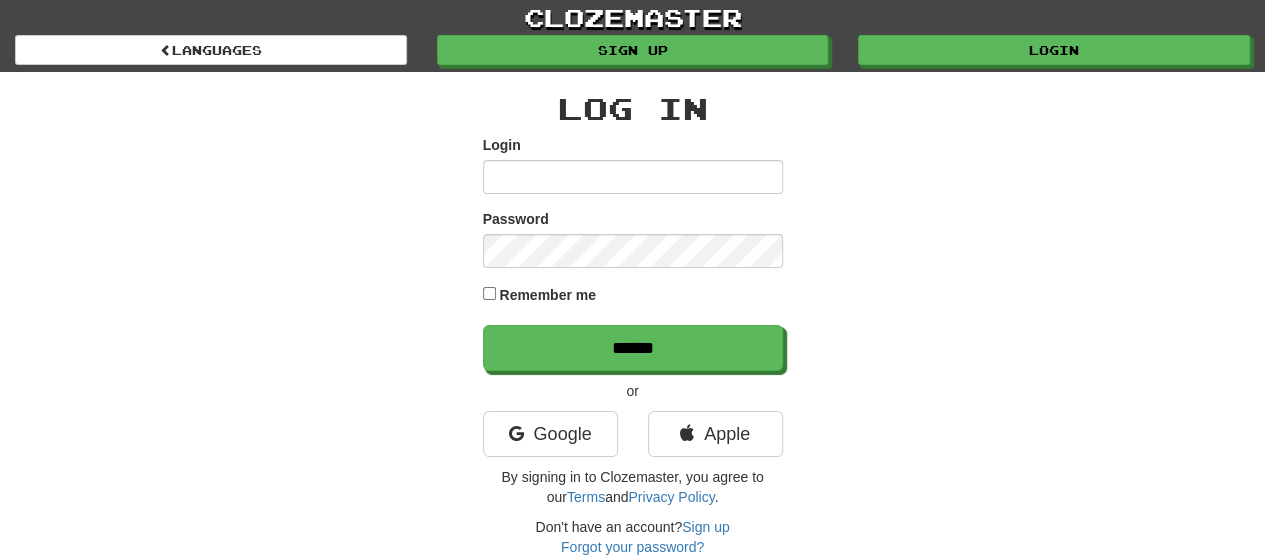 type on "**********" 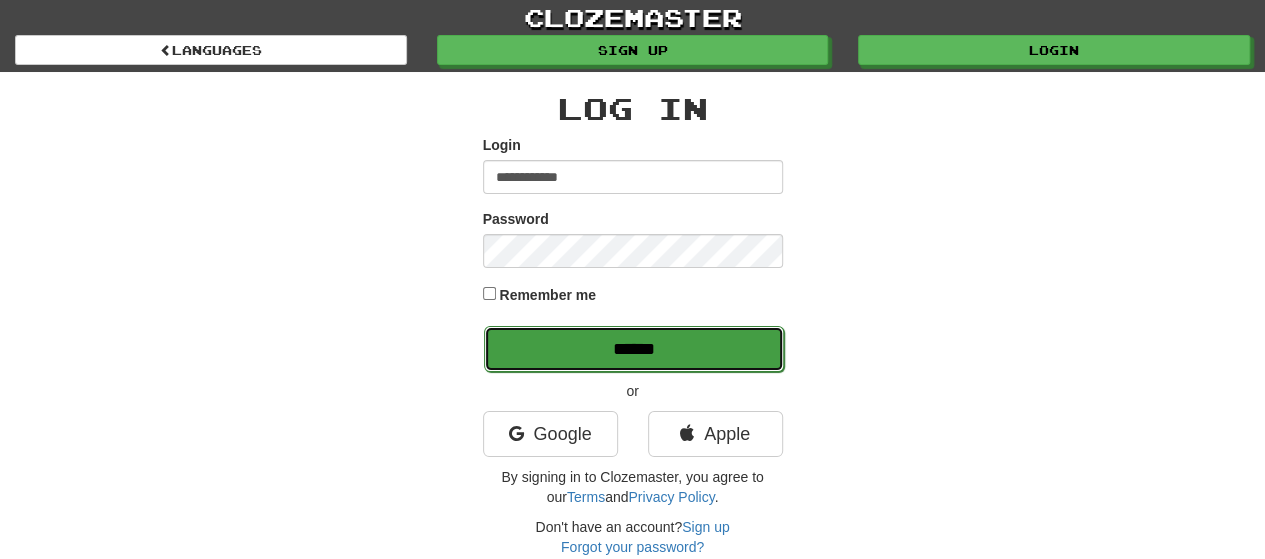 click on "******" at bounding box center (634, 349) 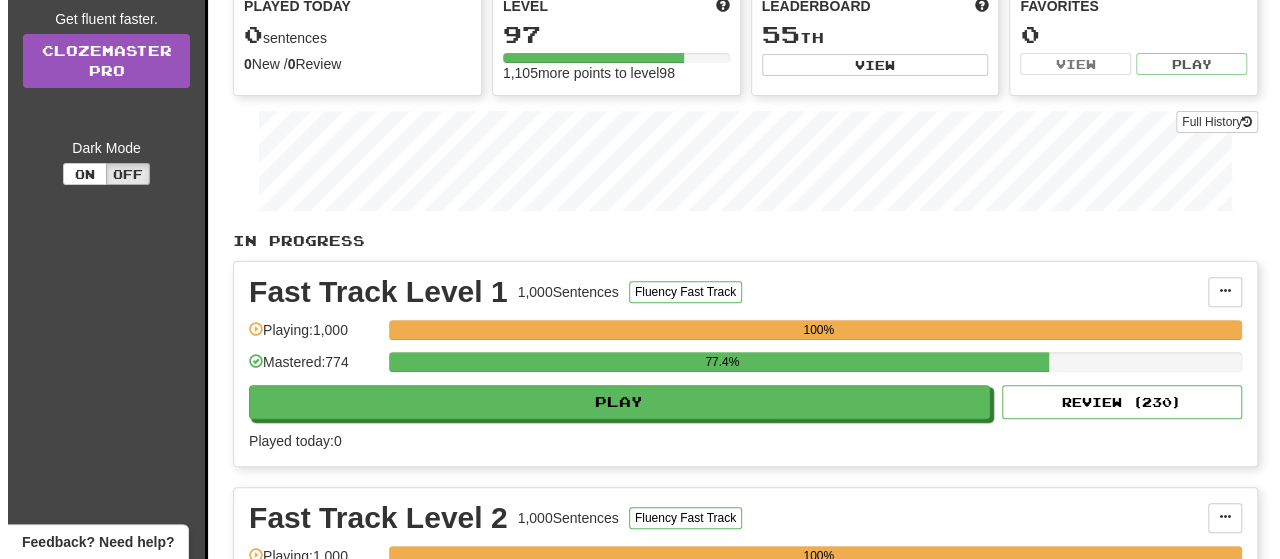 scroll, scrollTop: 300, scrollLeft: 0, axis: vertical 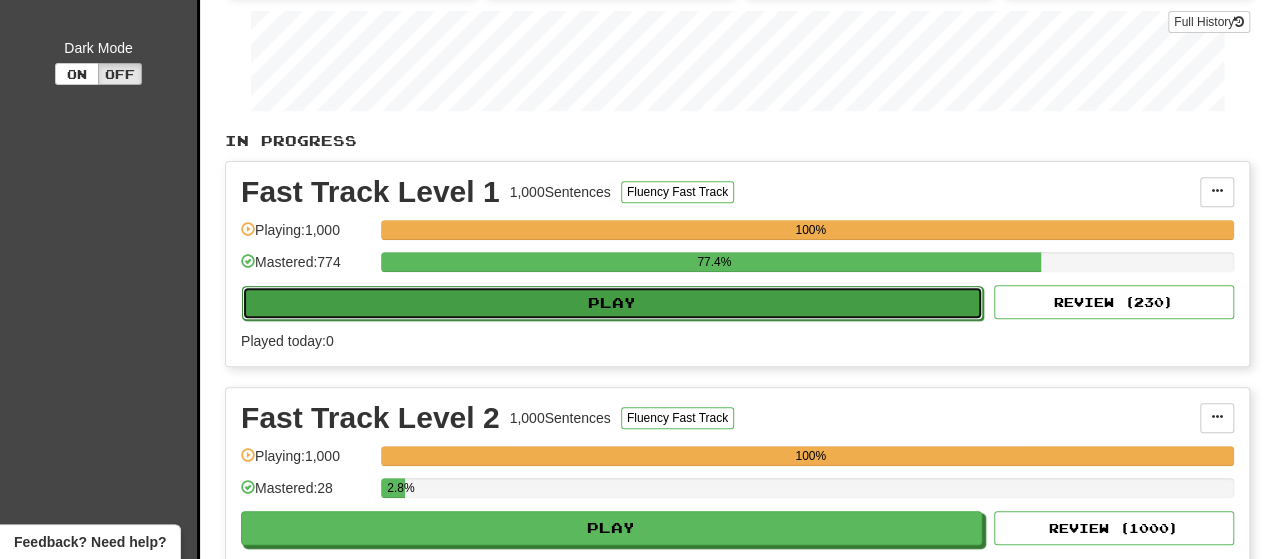 click on "Play" at bounding box center [612, 303] 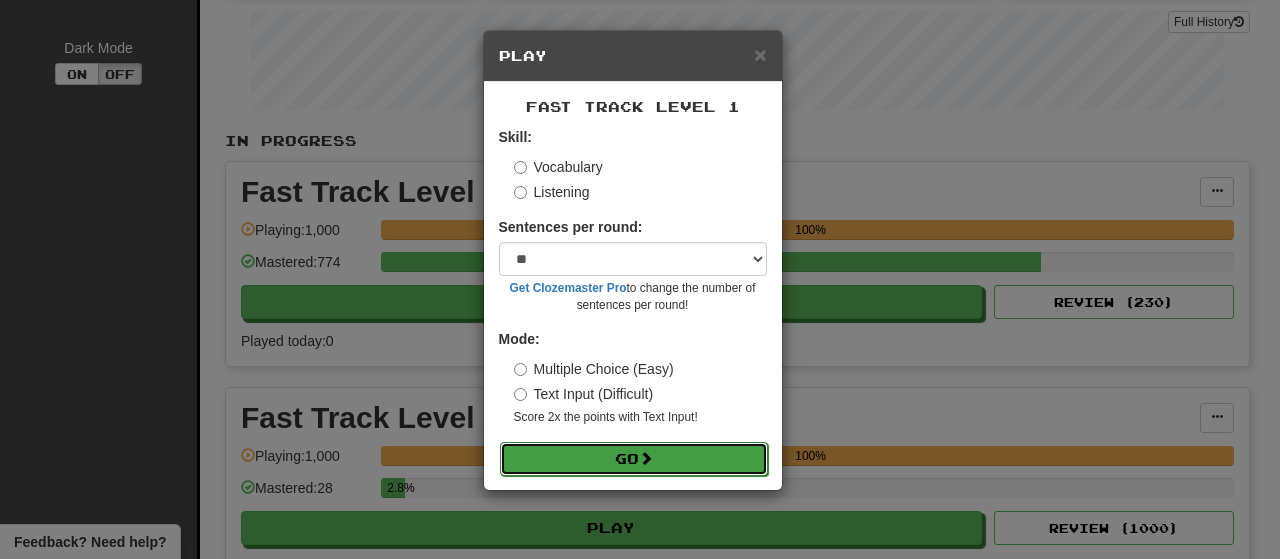 click on "Go" at bounding box center (634, 459) 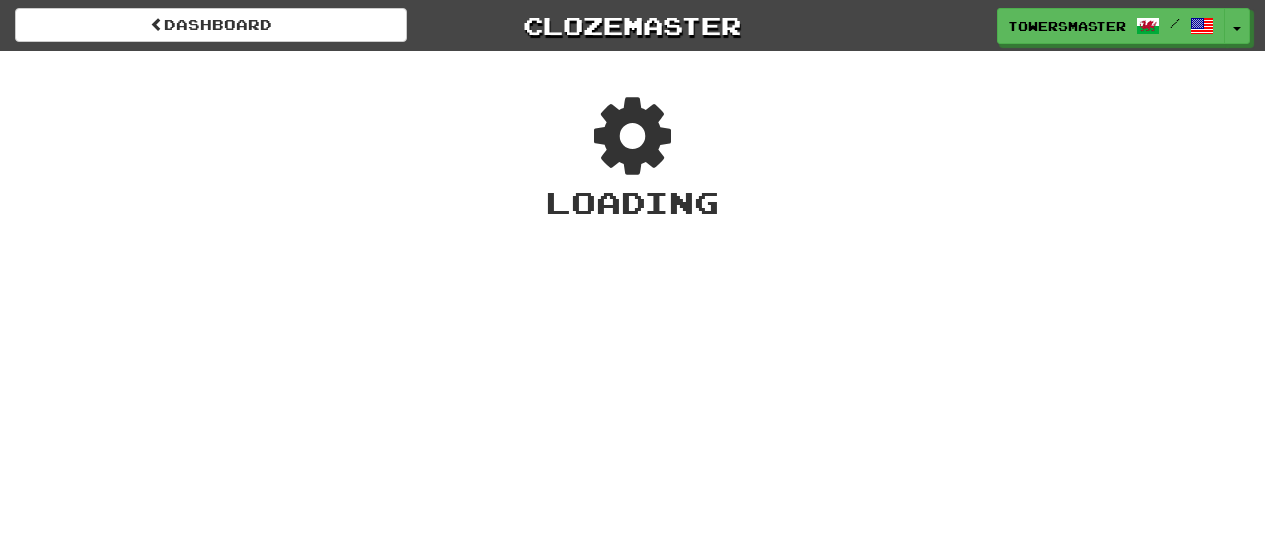 scroll, scrollTop: 0, scrollLeft: 0, axis: both 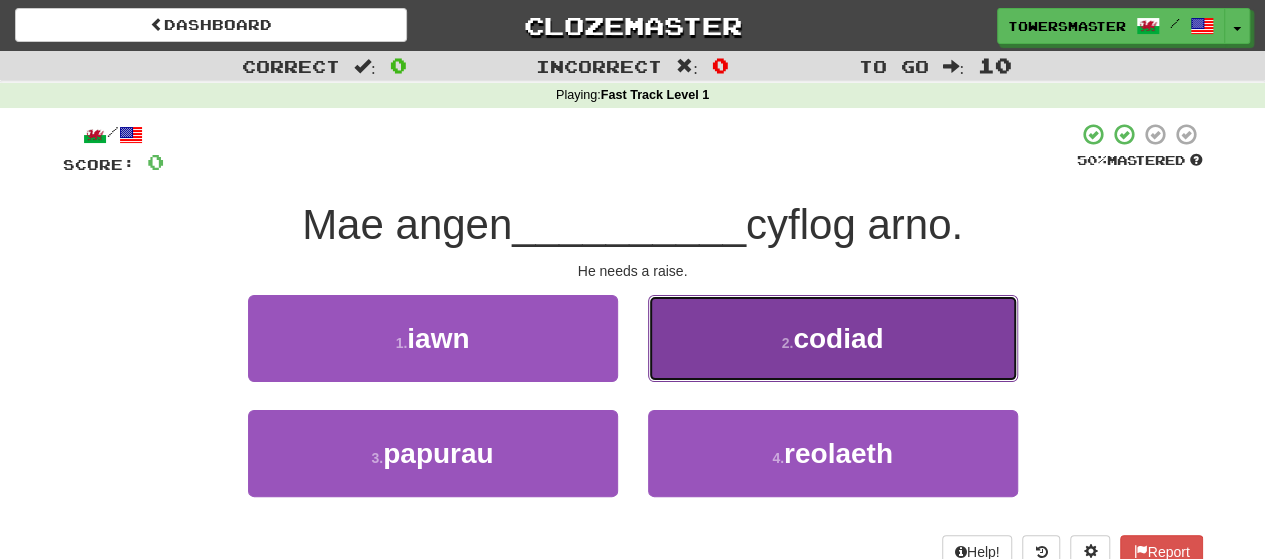 click on "2 .  codiad" at bounding box center (833, 338) 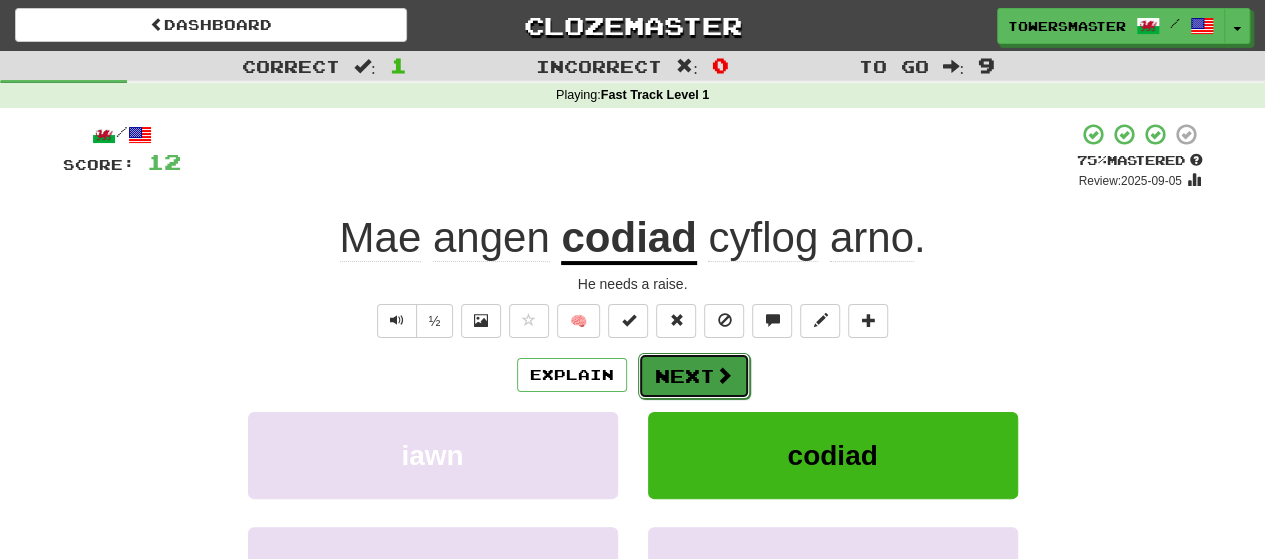 click on "Next" at bounding box center [694, 376] 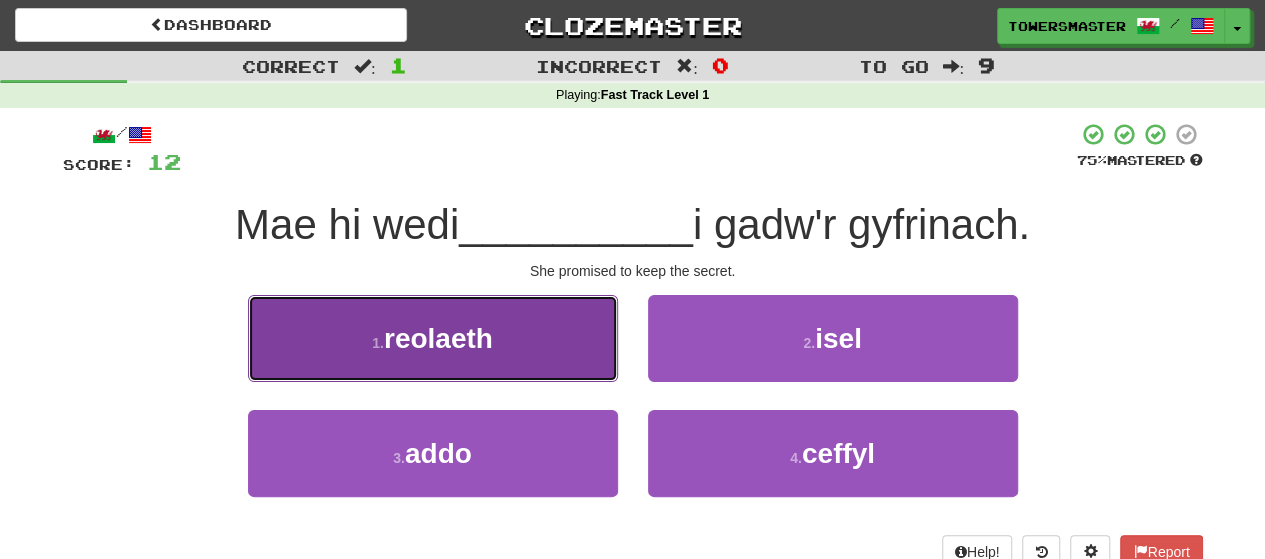 click on "reolaeth" at bounding box center (438, 338) 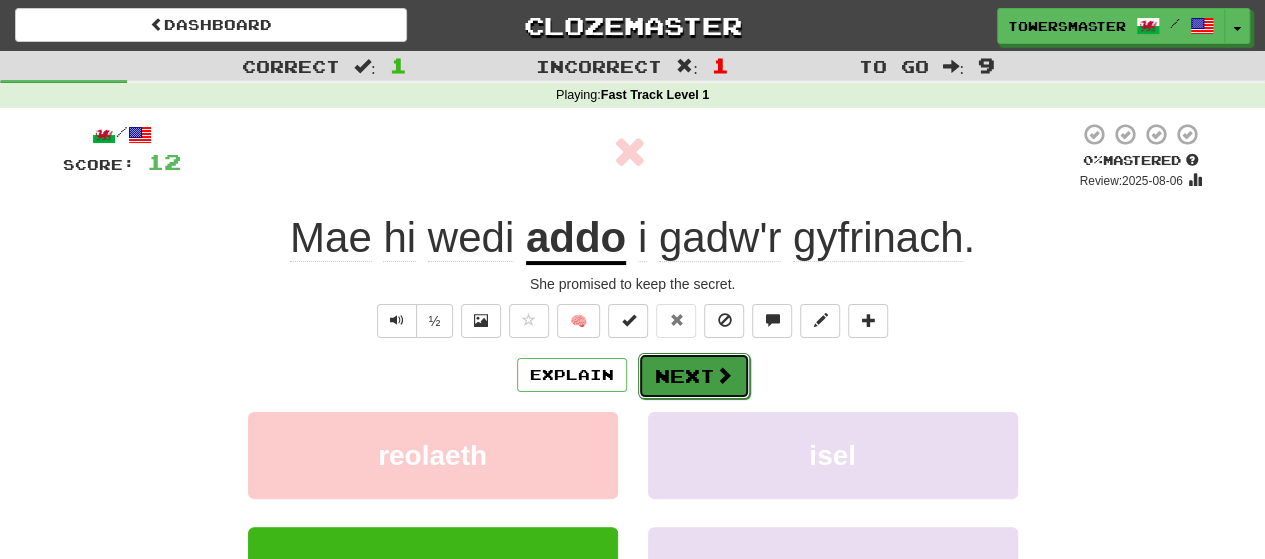 click on "Next" at bounding box center [694, 376] 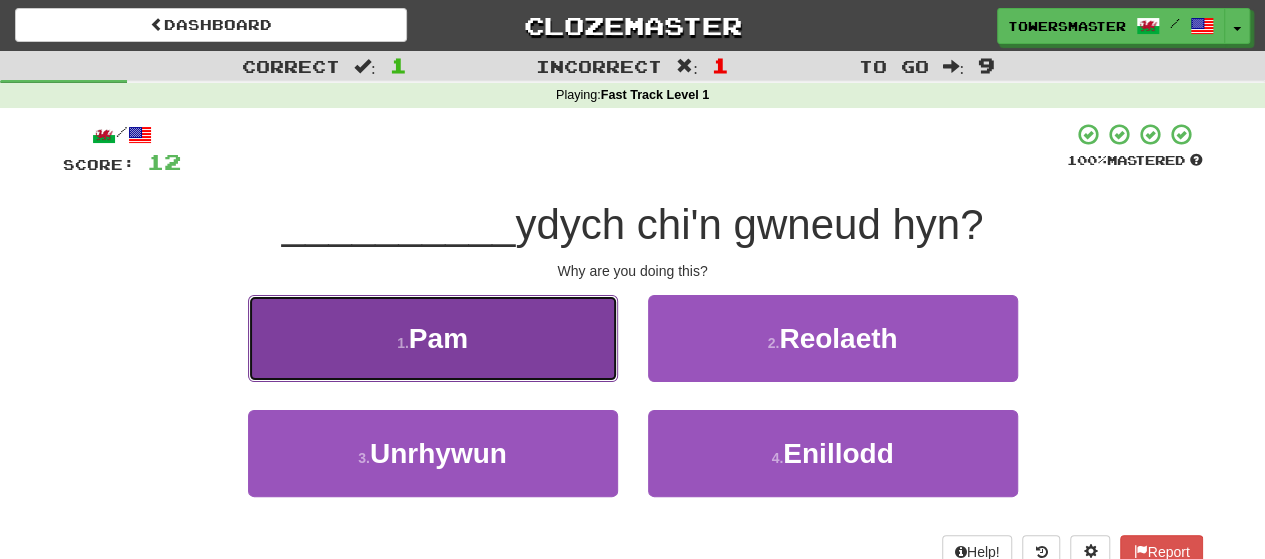 click on "Pam" at bounding box center [438, 338] 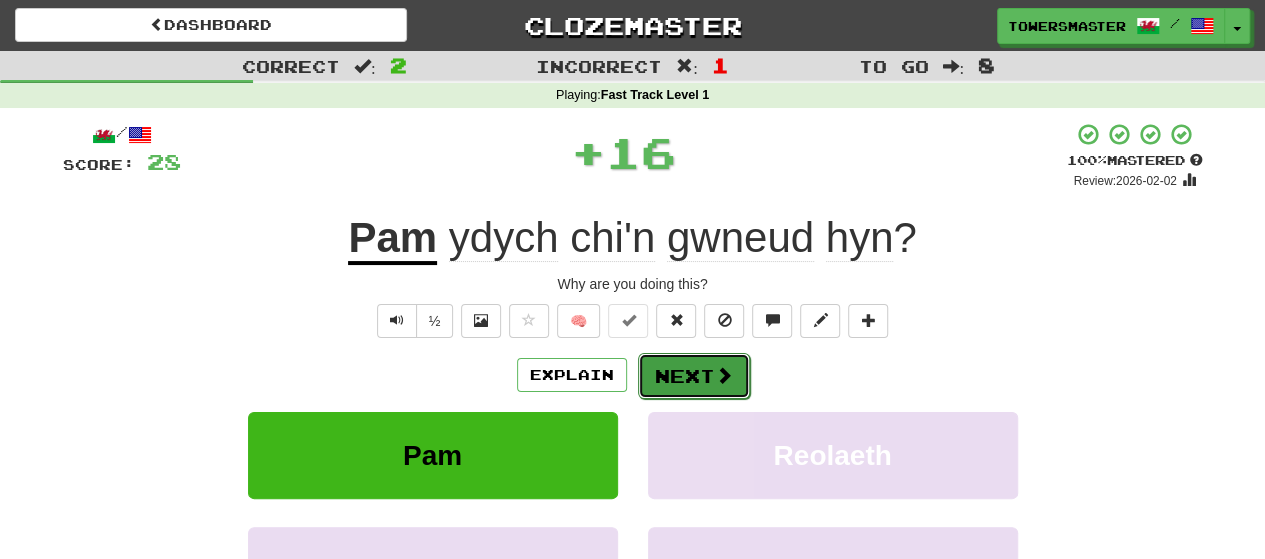 click on "Next" at bounding box center [694, 376] 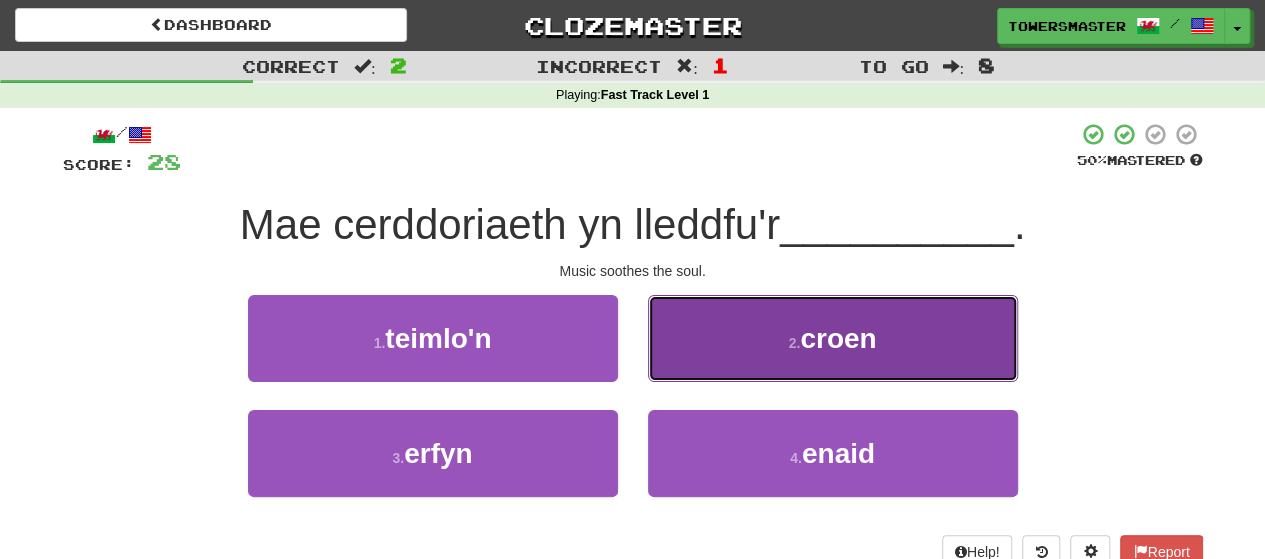 click on "2 .  croen" at bounding box center [833, 338] 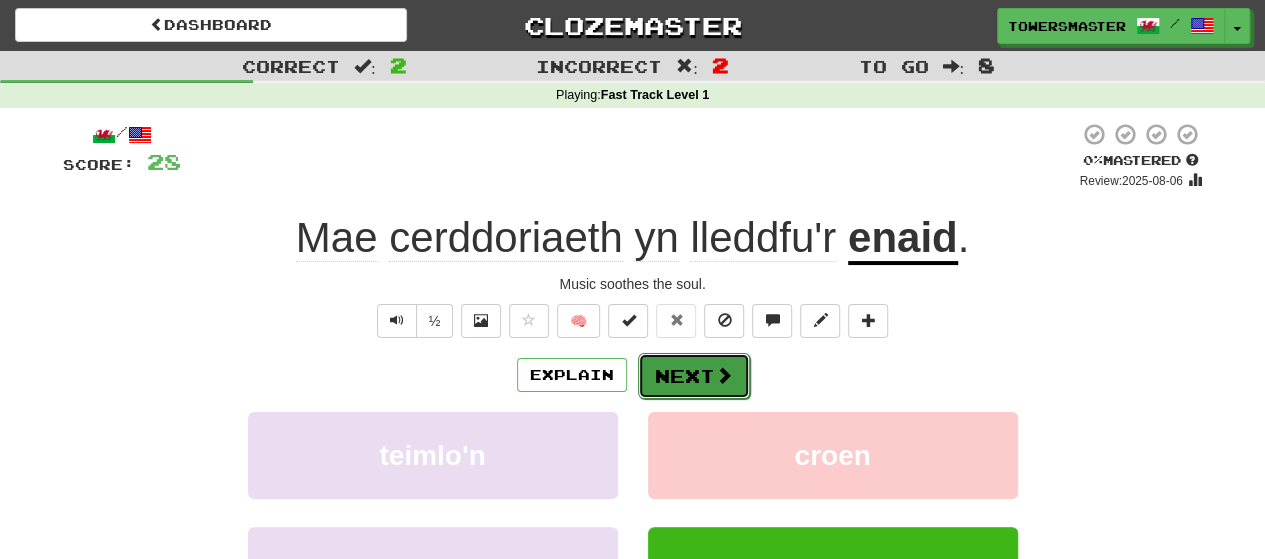 click on "Next" at bounding box center [694, 376] 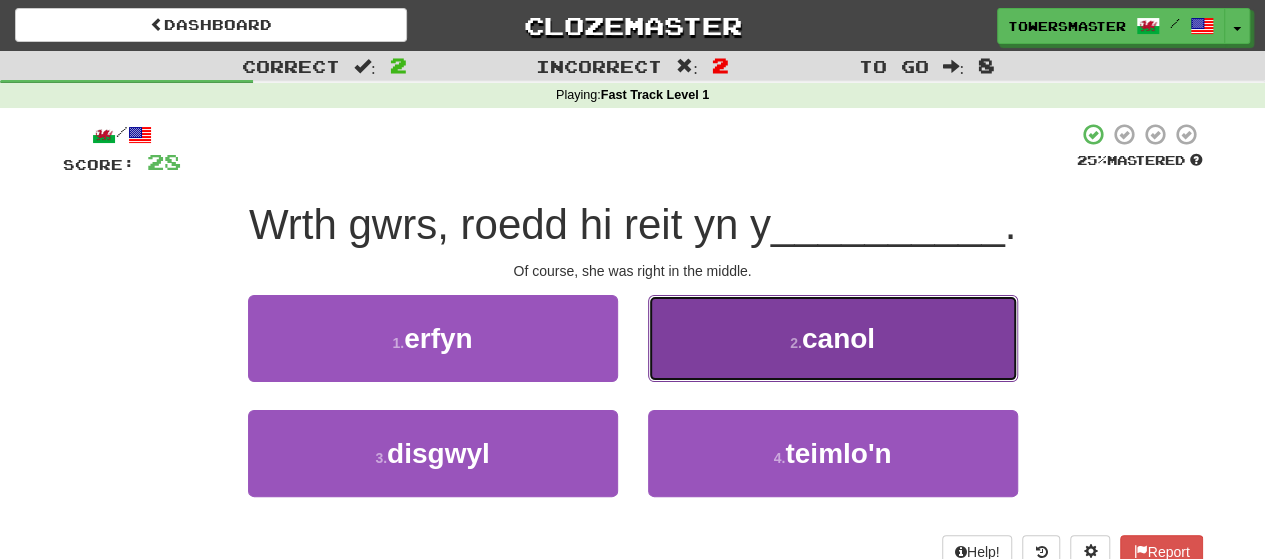 click on "2 .  canol" at bounding box center [833, 338] 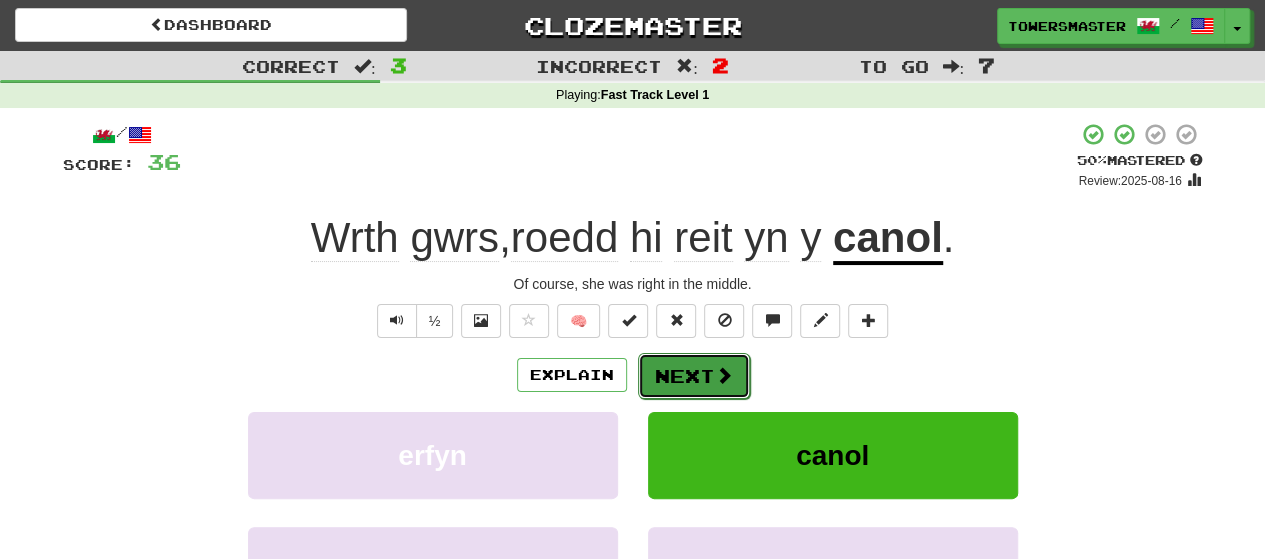 click on "Next" at bounding box center (694, 376) 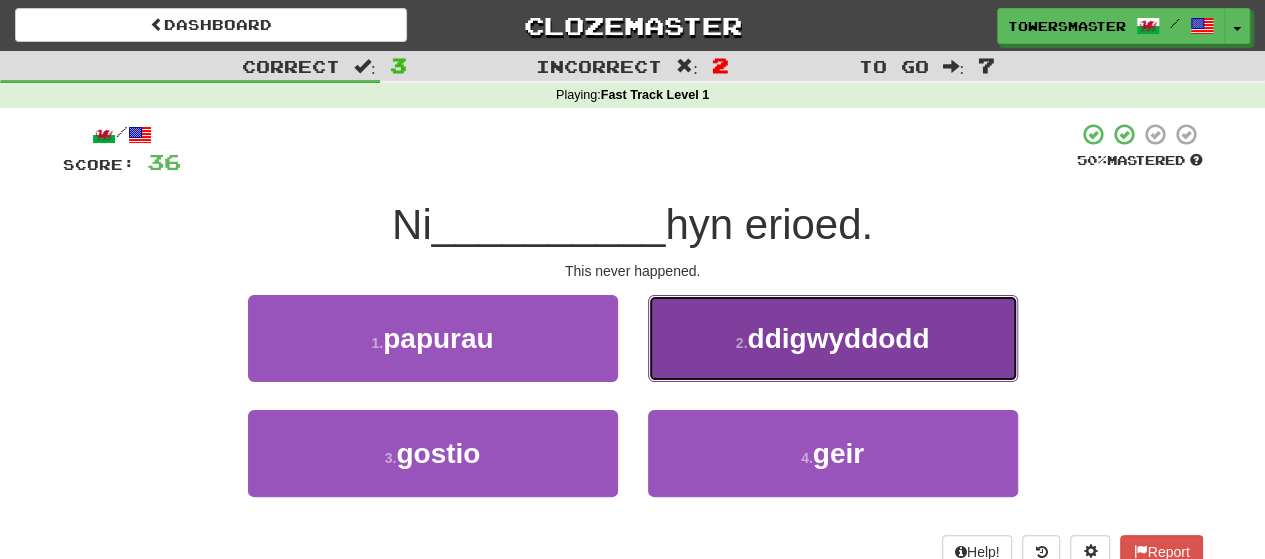 click on "2 .  ddigwyddodd" at bounding box center [833, 338] 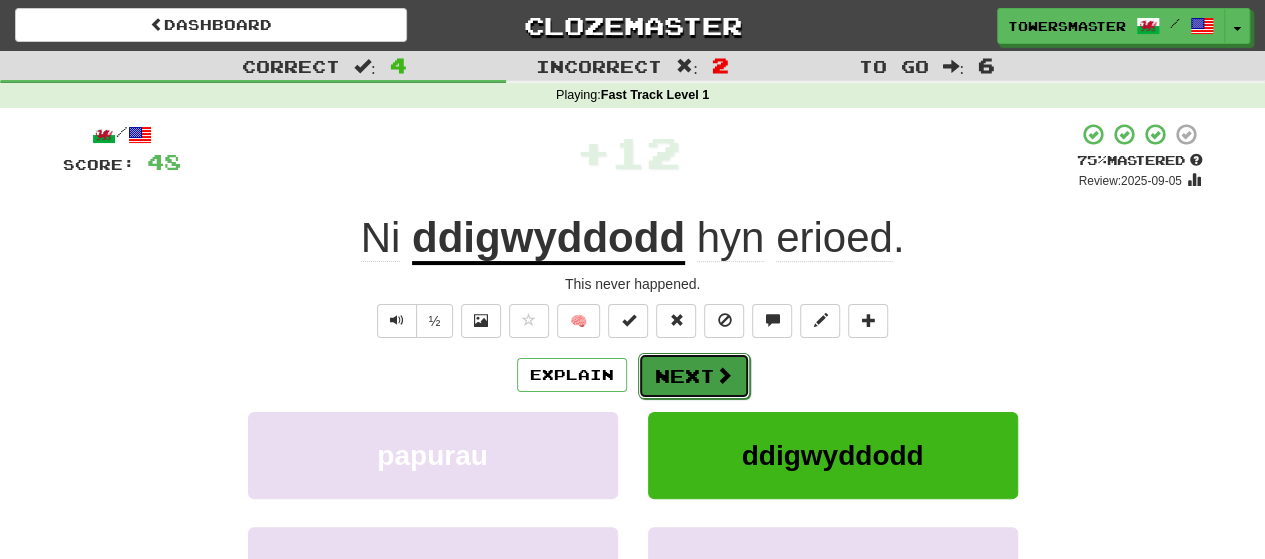 click on "Next" at bounding box center [694, 376] 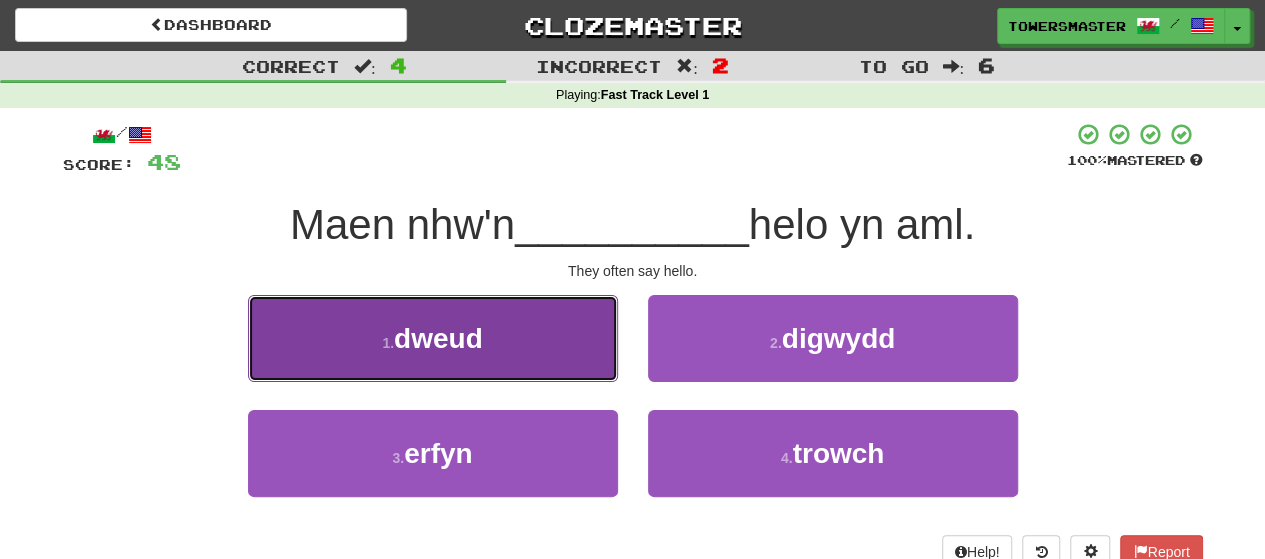 click on "1 .  dweud" at bounding box center [433, 338] 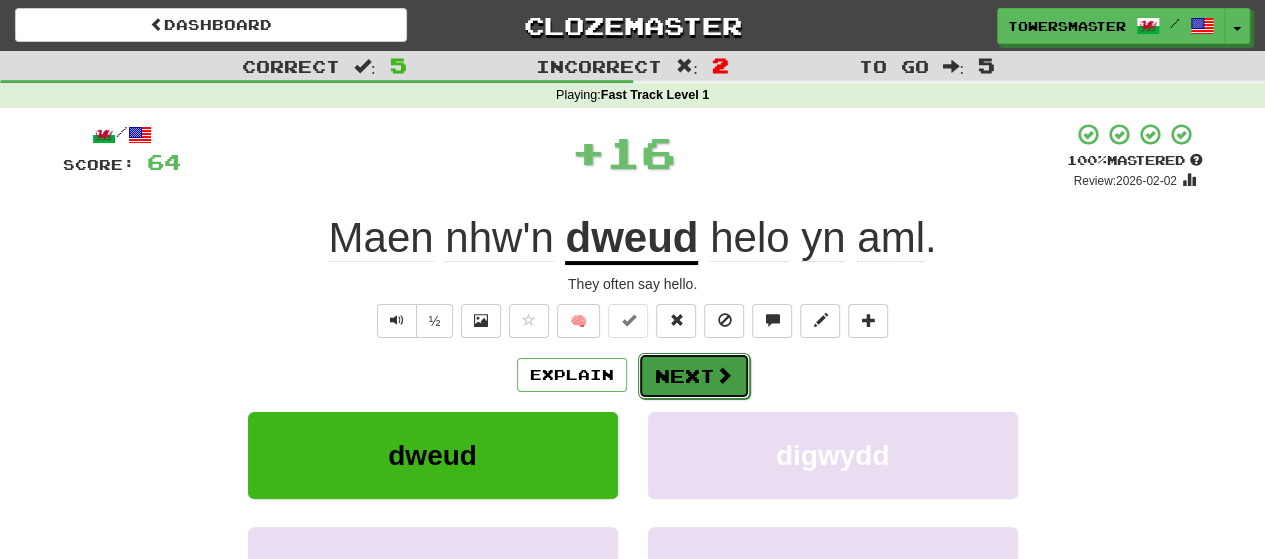 click on "Next" at bounding box center (694, 376) 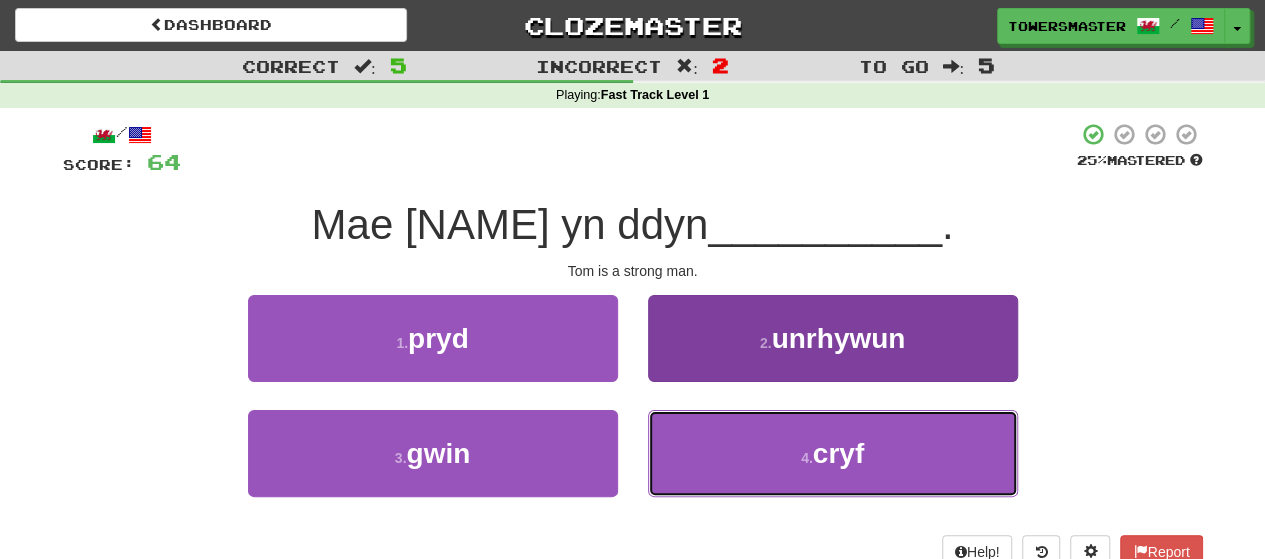 click on "4 .  cryf" at bounding box center (833, 453) 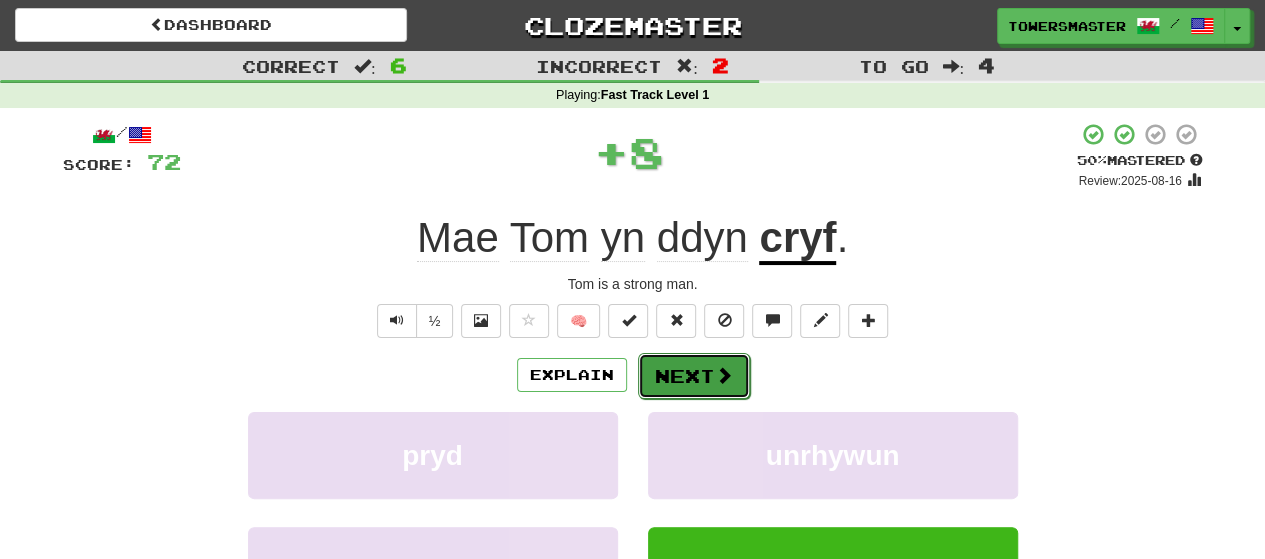 click on "Next" at bounding box center (694, 376) 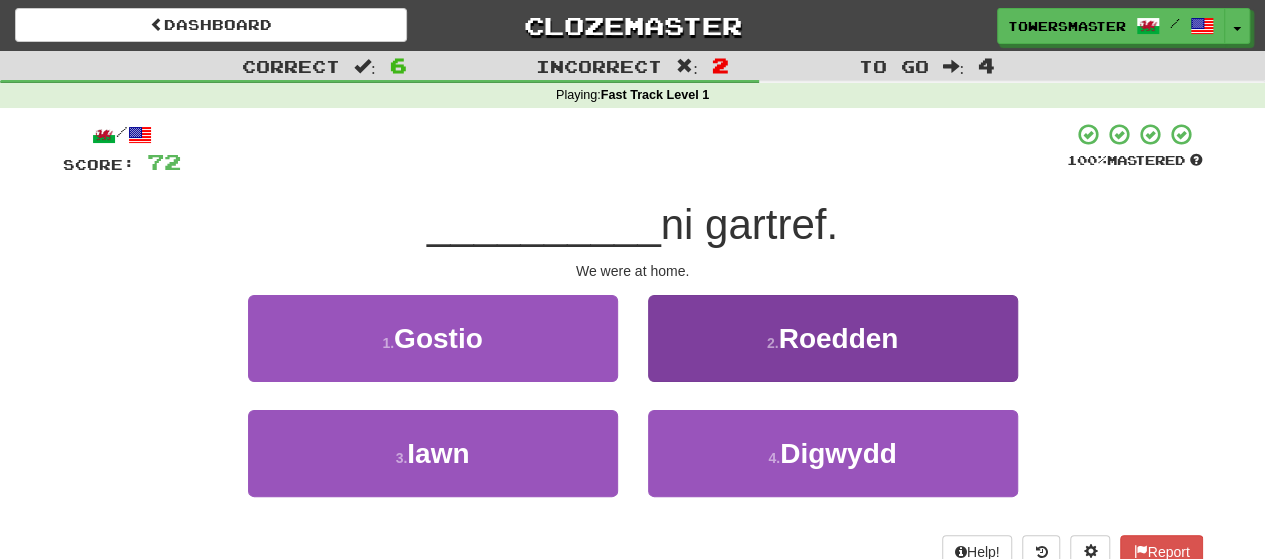 click on "2 .  Roedden" at bounding box center (833, 352) 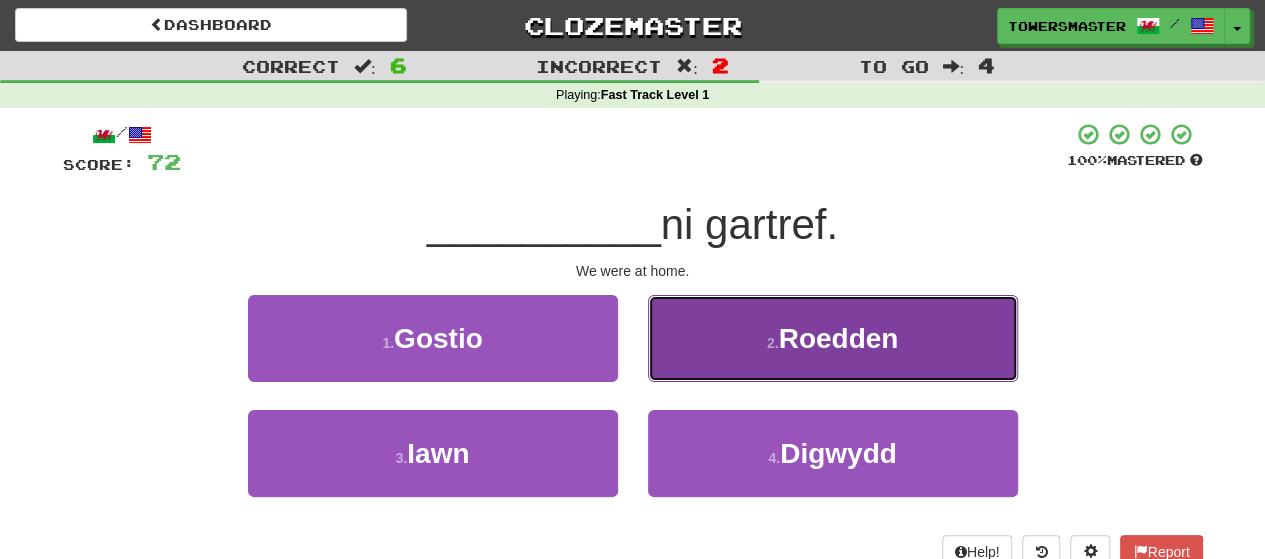 click on "2 .  Roedden" at bounding box center [833, 338] 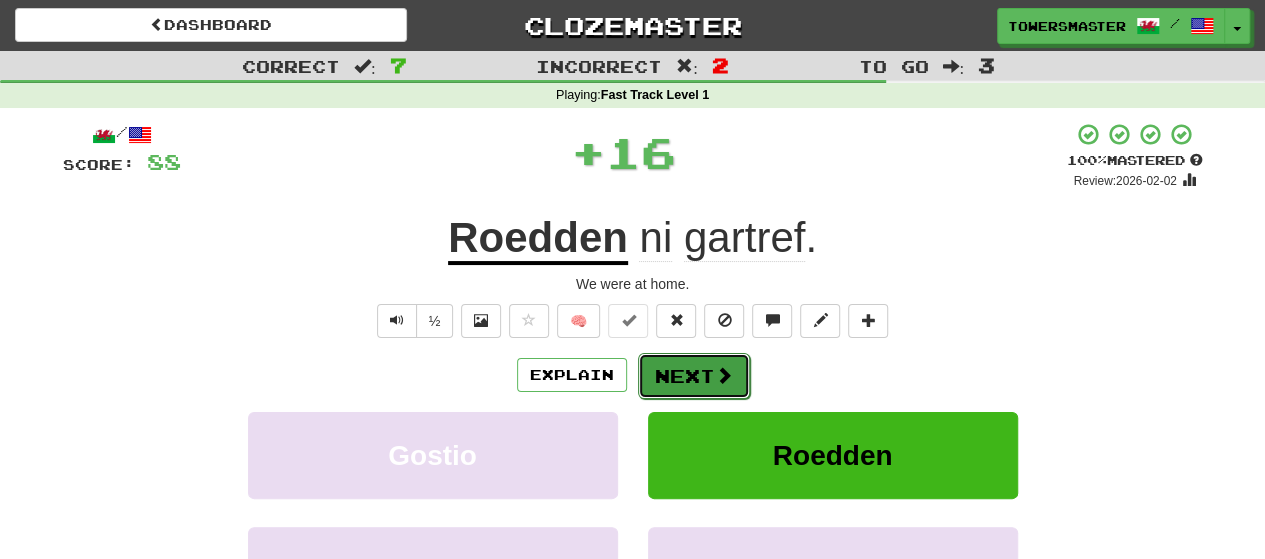 click on "Next" at bounding box center [694, 376] 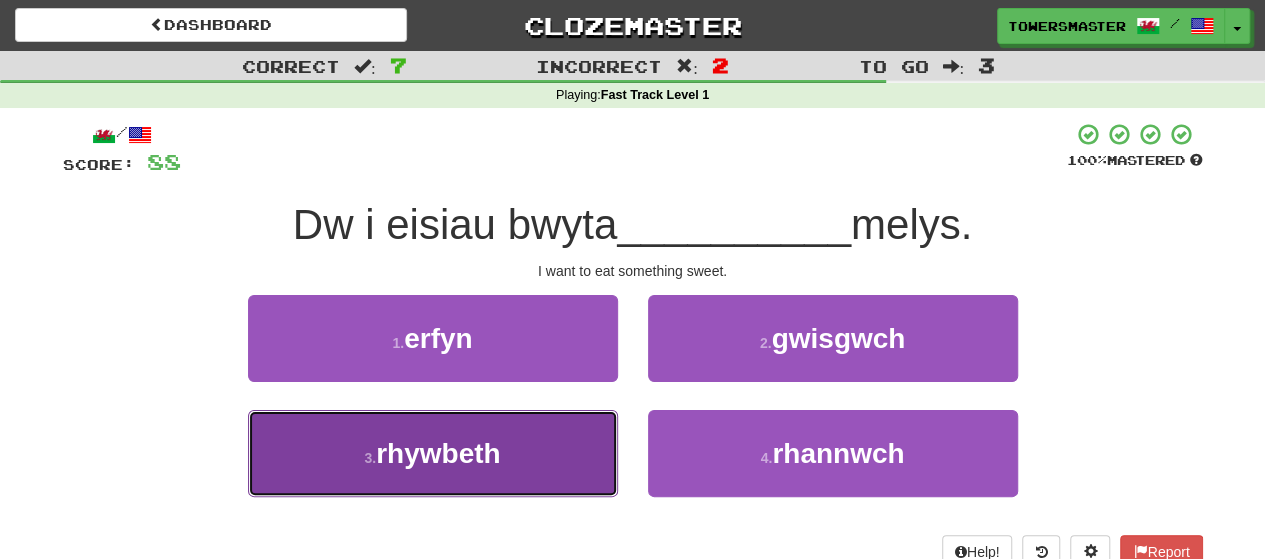 click on "rhywbeth" at bounding box center [438, 453] 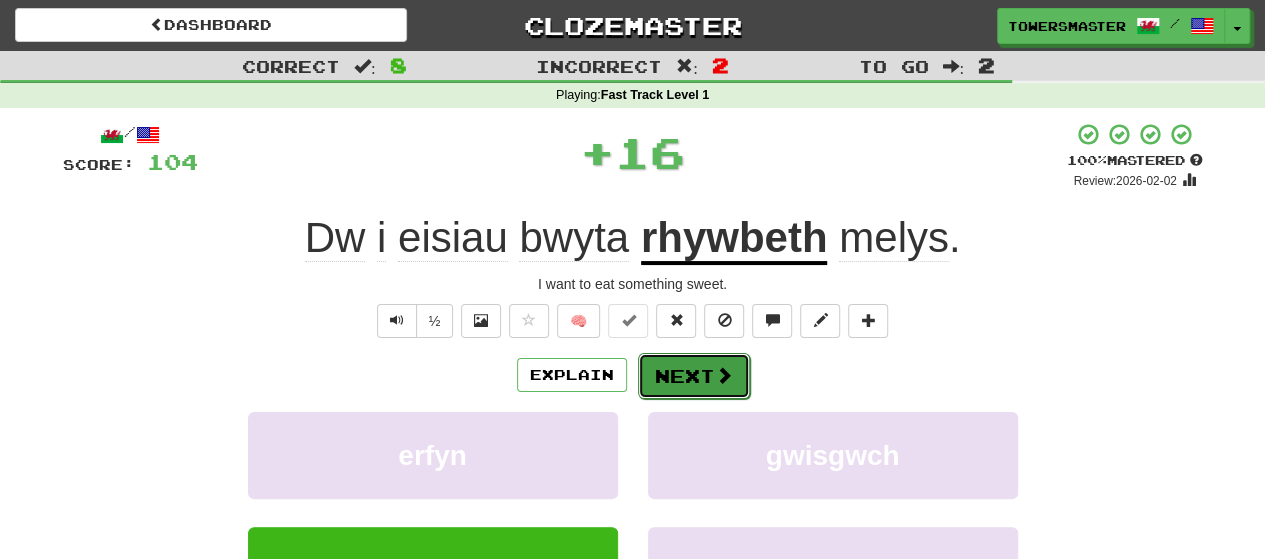 click on "Next" at bounding box center (694, 376) 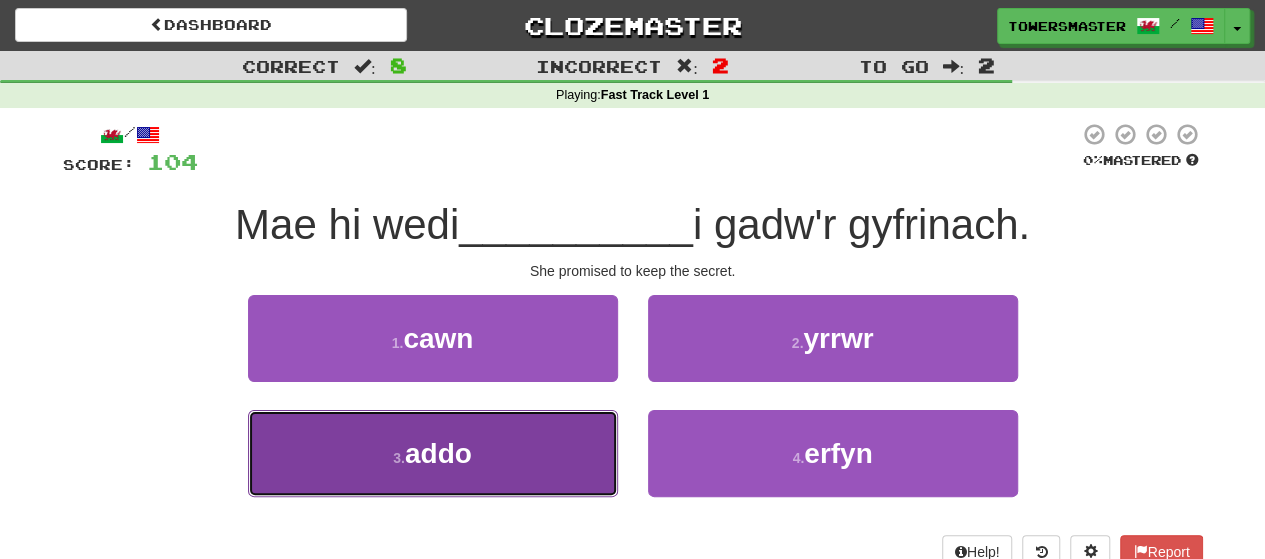 click on "addo" at bounding box center (438, 453) 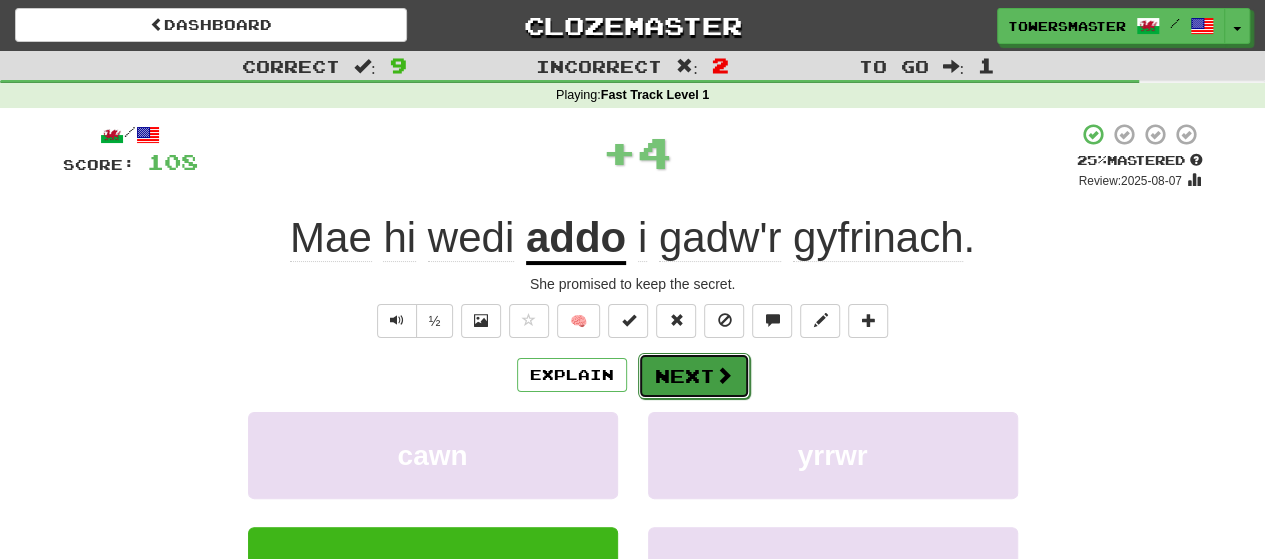 click on "Next" at bounding box center [694, 376] 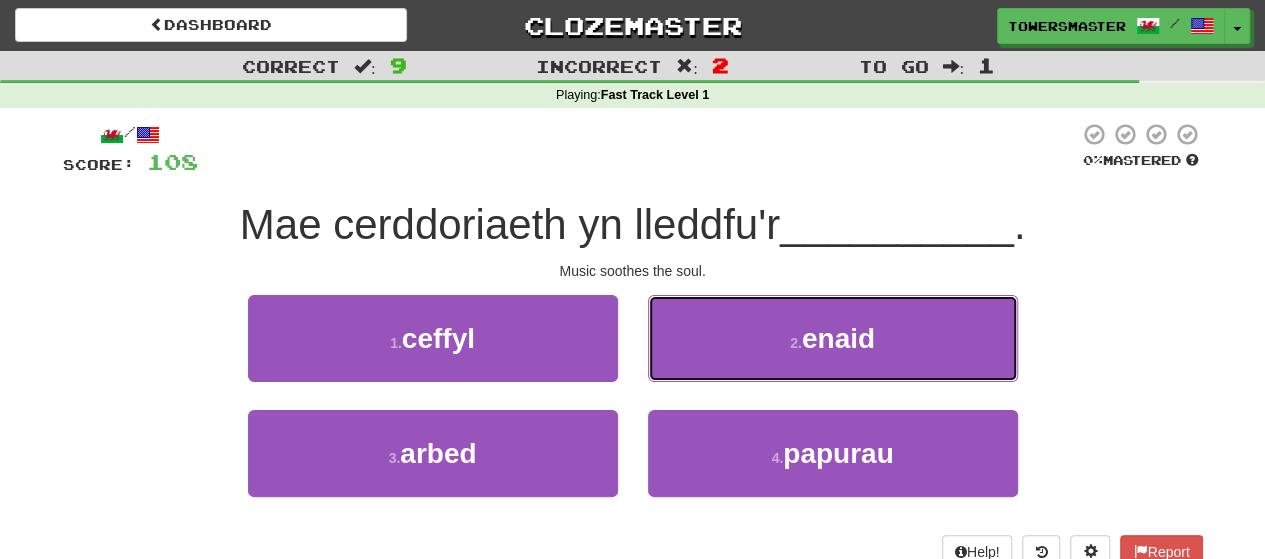 click on "2 .  enaid" at bounding box center [833, 338] 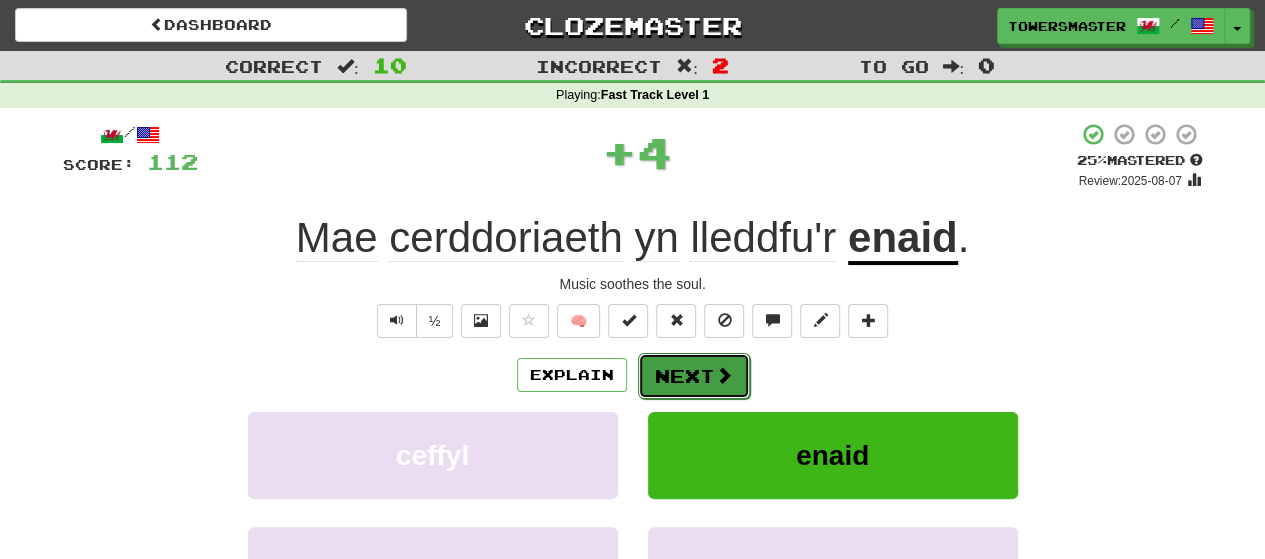 click on "Next" at bounding box center (694, 376) 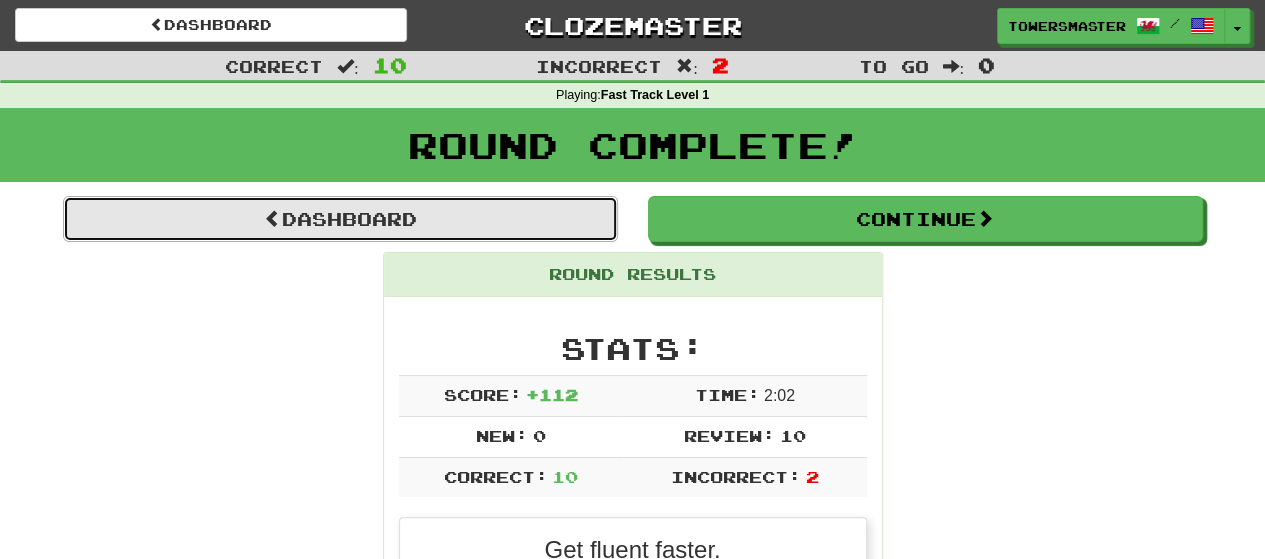 click on "Dashboard" at bounding box center (340, 219) 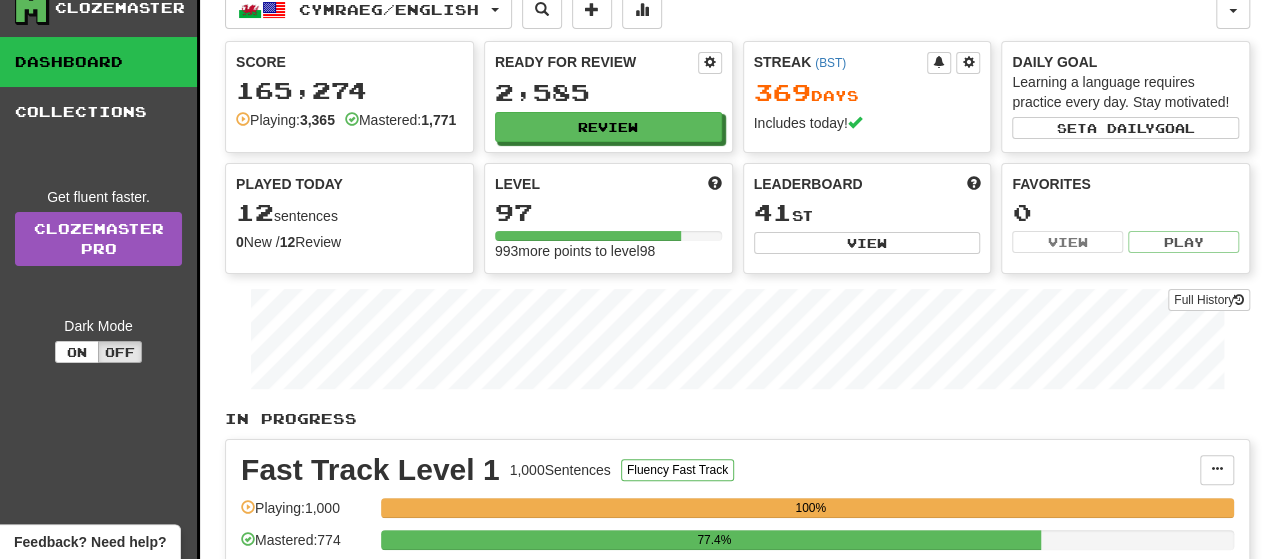 scroll, scrollTop: 0, scrollLeft: 0, axis: both 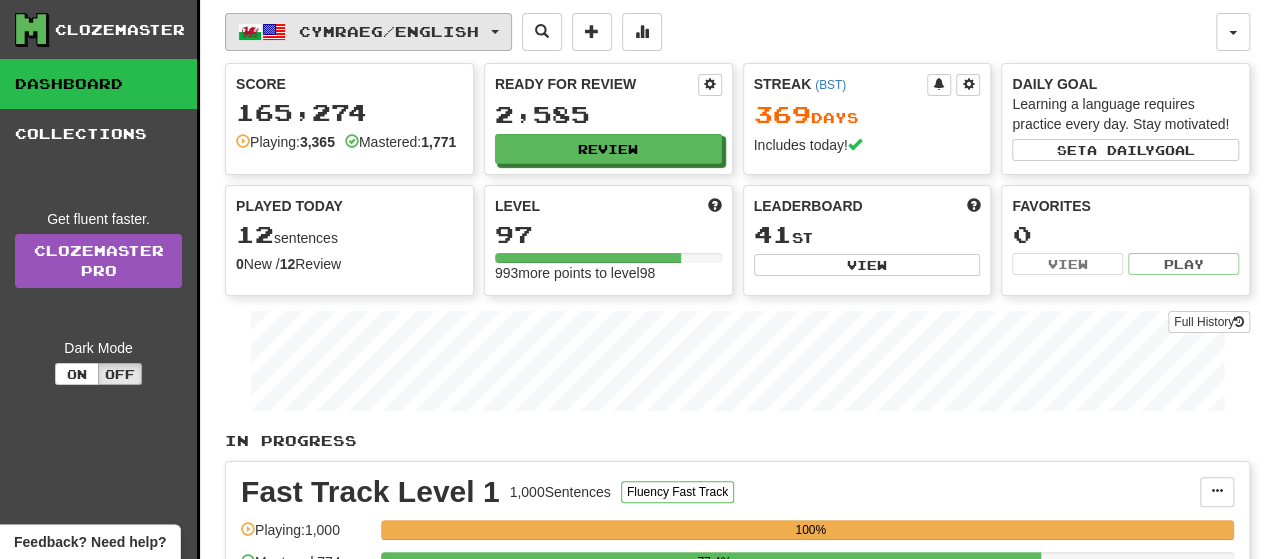 click on "Cymraeg  /  English" at bounding box center (368, 32) 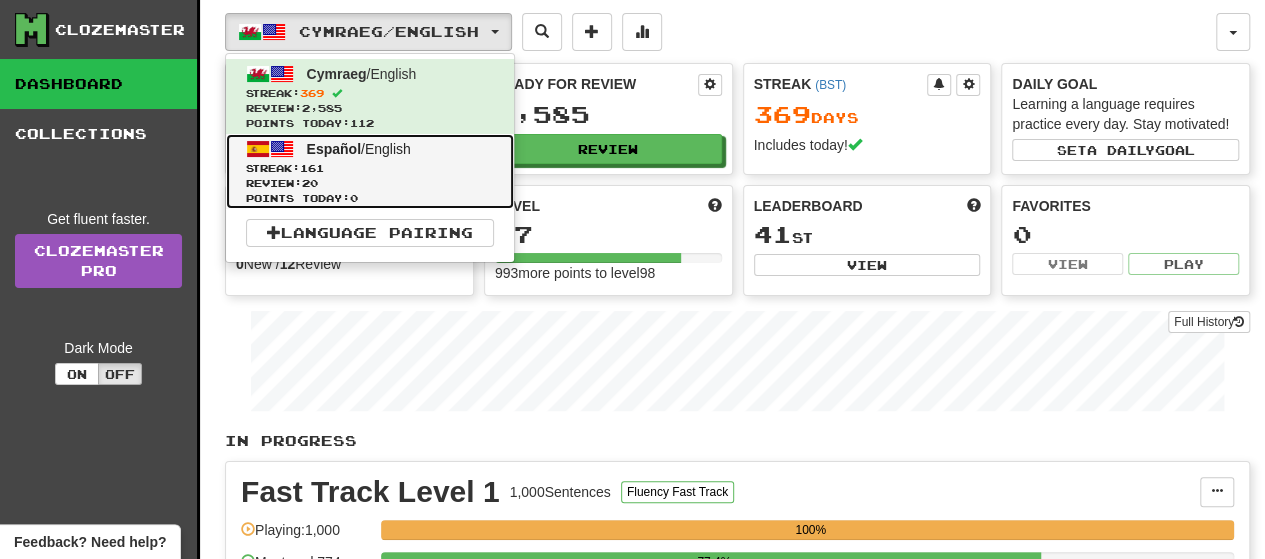 click on "Review:  20" at bounding box center [370, 183] 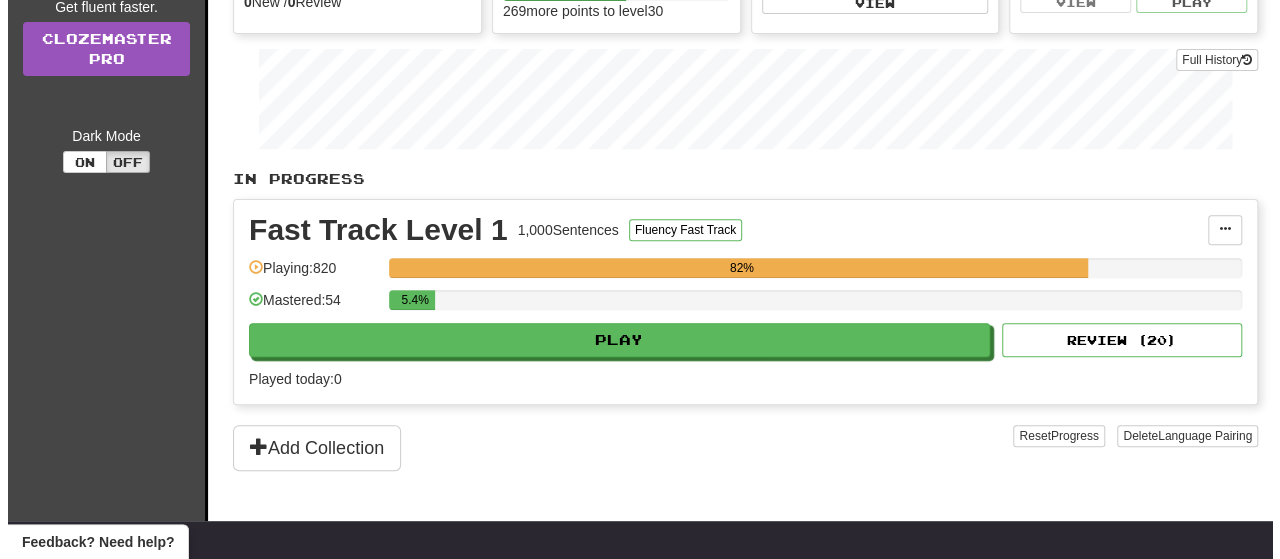 scroll, scrollTop: 300, scrollLeft: 0, axis: vertical 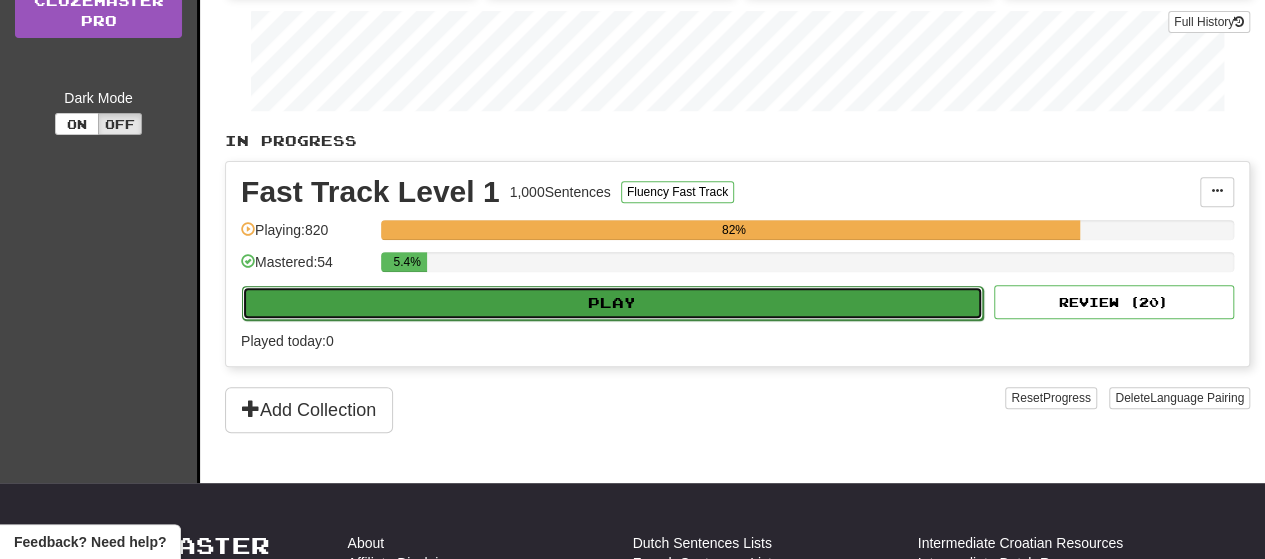click on "Play" at bounding box center [612, 303] 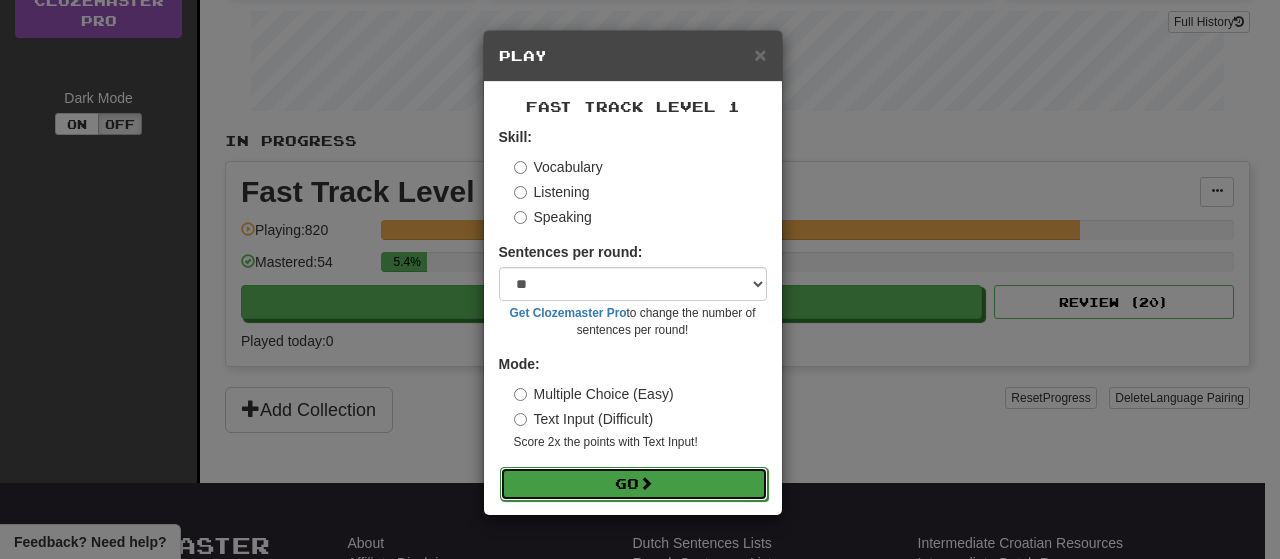 click on "Go" at bounding box center (634, 484) 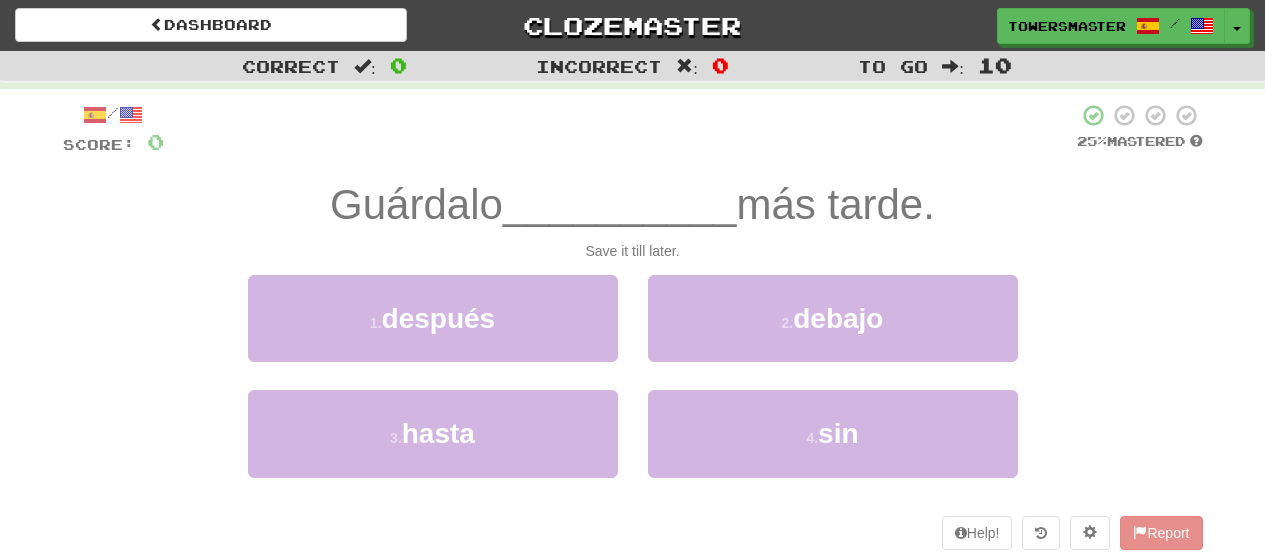 scroll, scrollTop: 0, scrollLeft: 0, axis: both 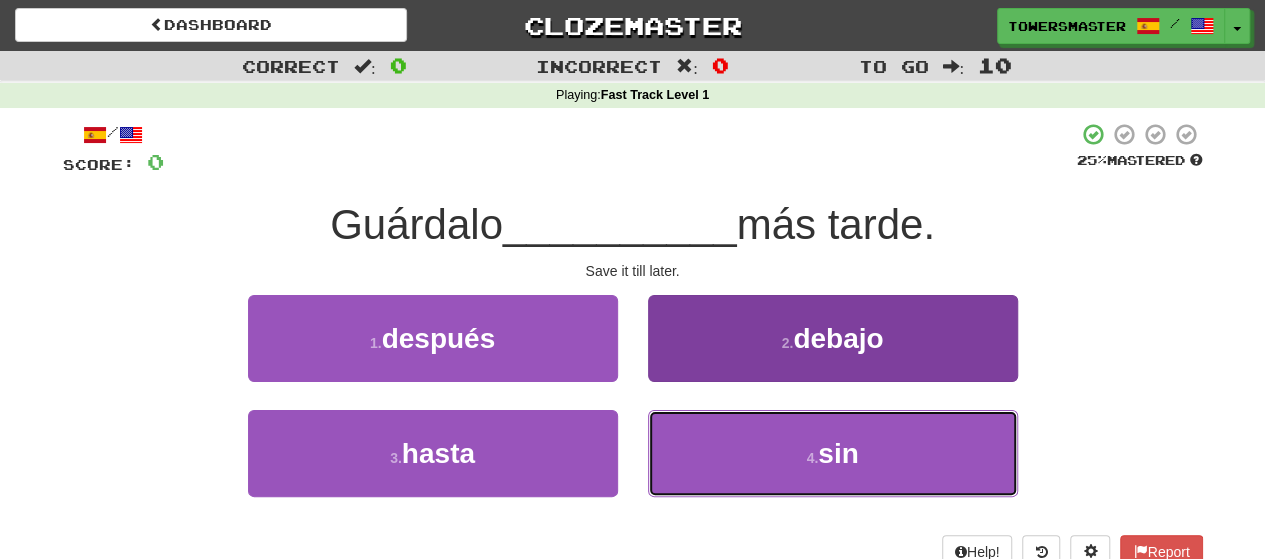 drag, startPoint x: 738, startPoint y: 465, endPoint x: 717, endPoint y: 469, distance: 21.377558 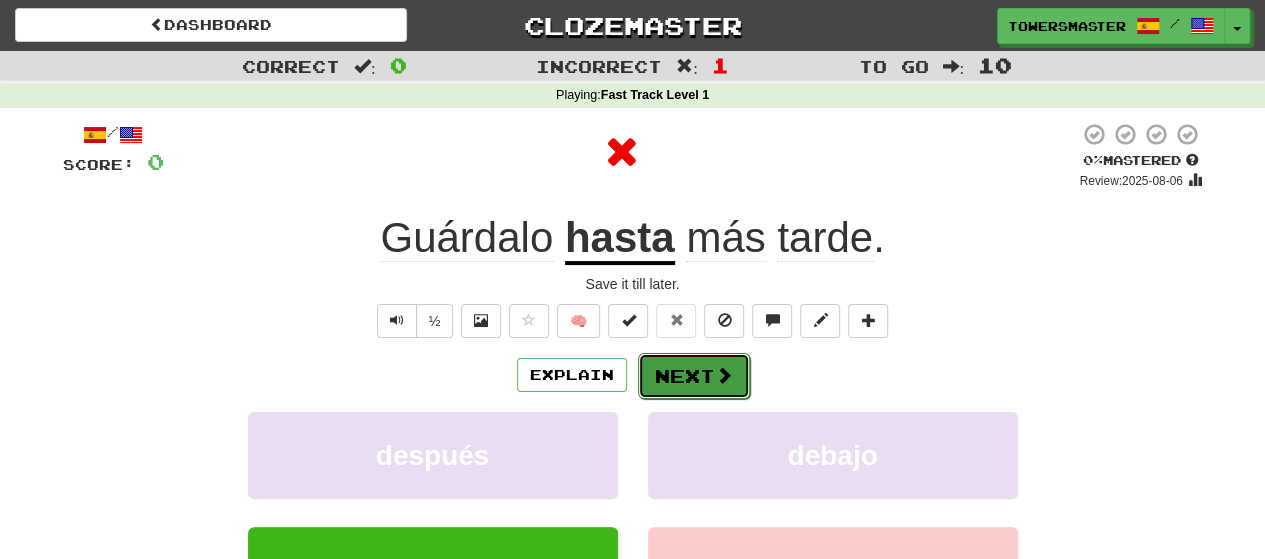 click on "Next" at bounding box center [694, 376] 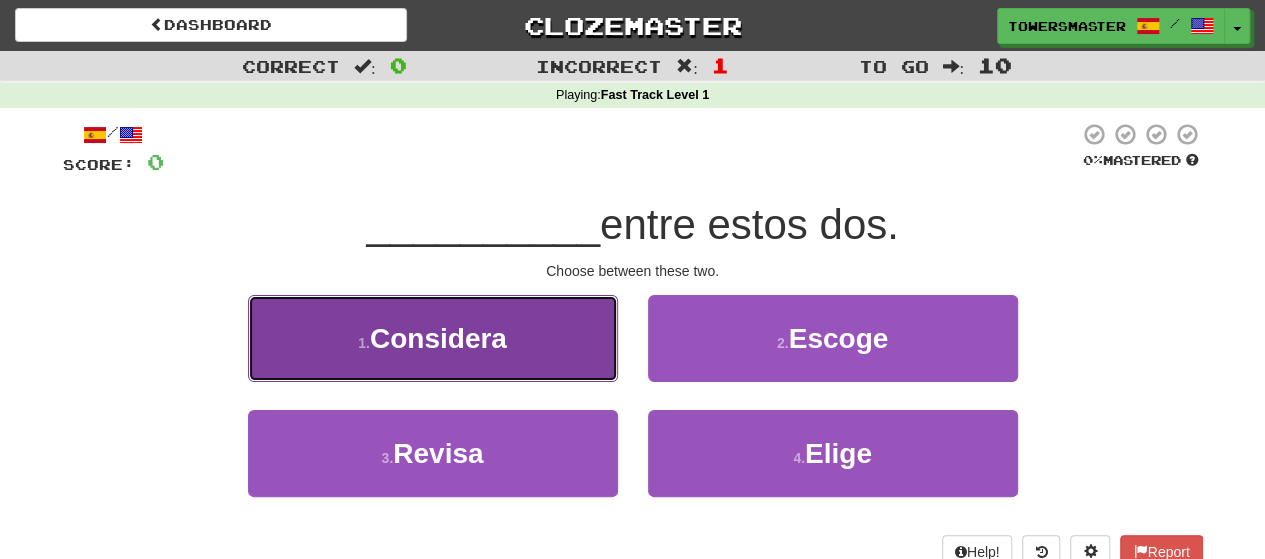 click on "Considera" at bounding box center [438, 338] 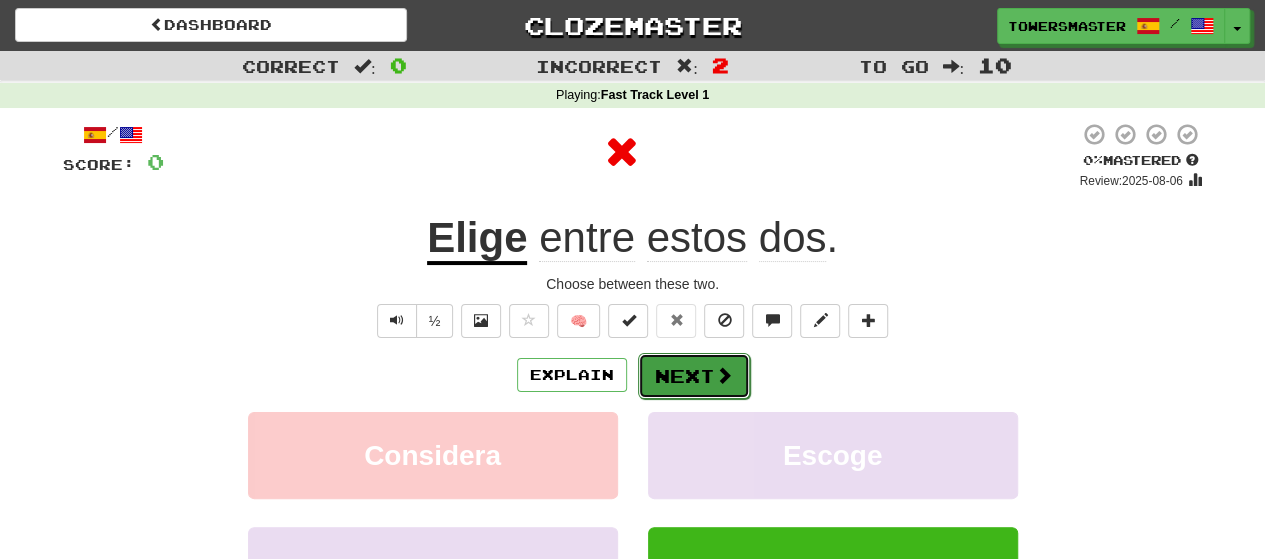click on "Next" at bounding box center [694, 376] 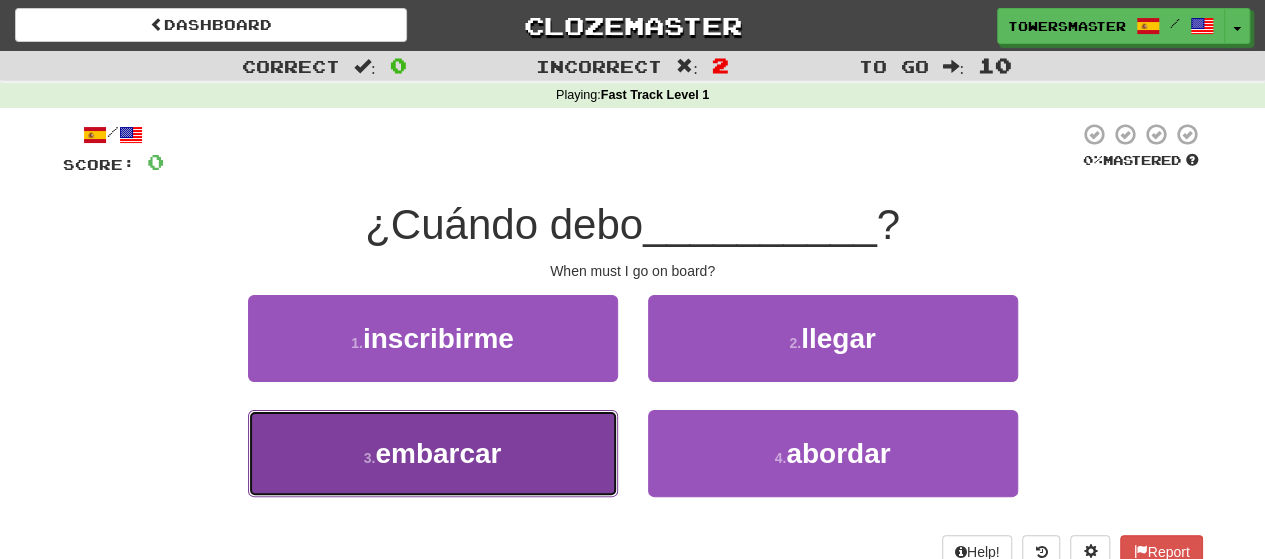 click on "embarcar" at bounding box center [438, 453] 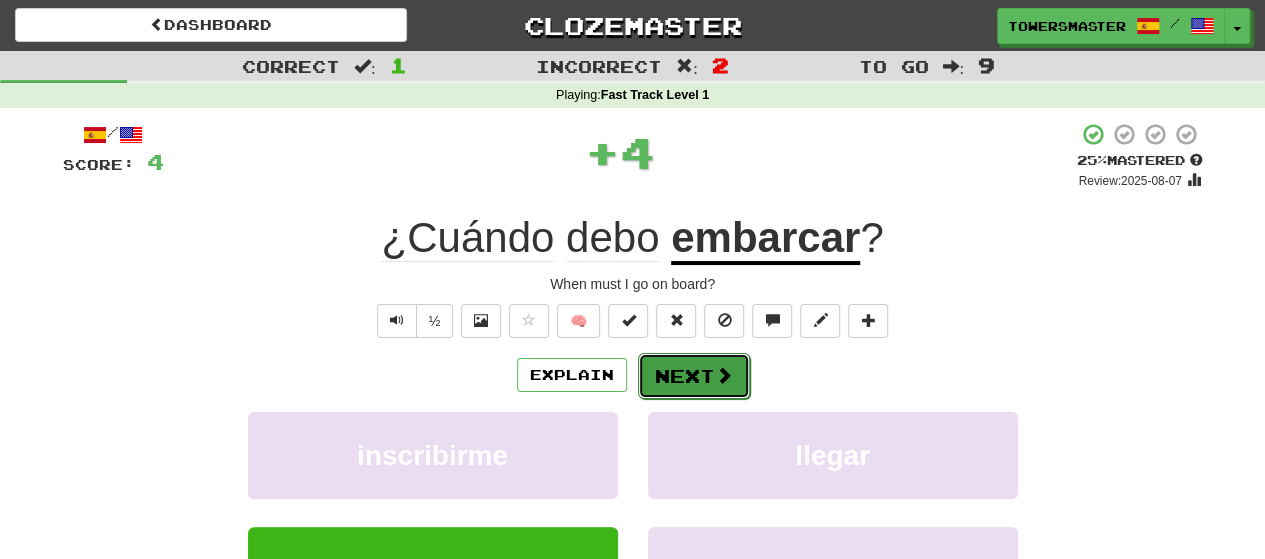 click on "Next" at bounding box center (694, 376) 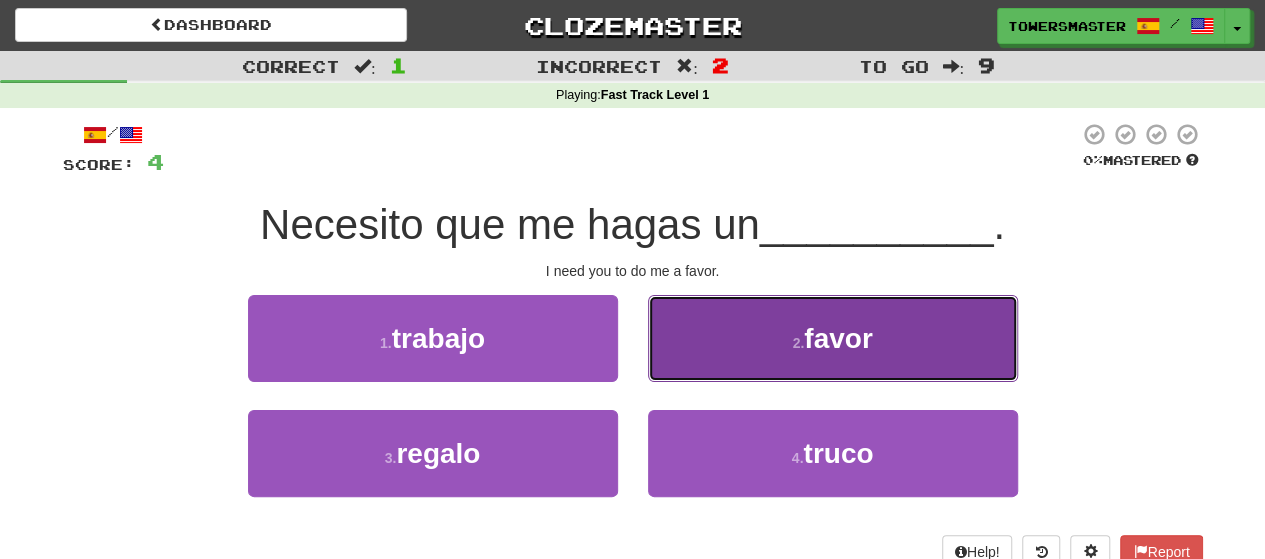 click on "2 .  favor" at bounding box center [833, 338] 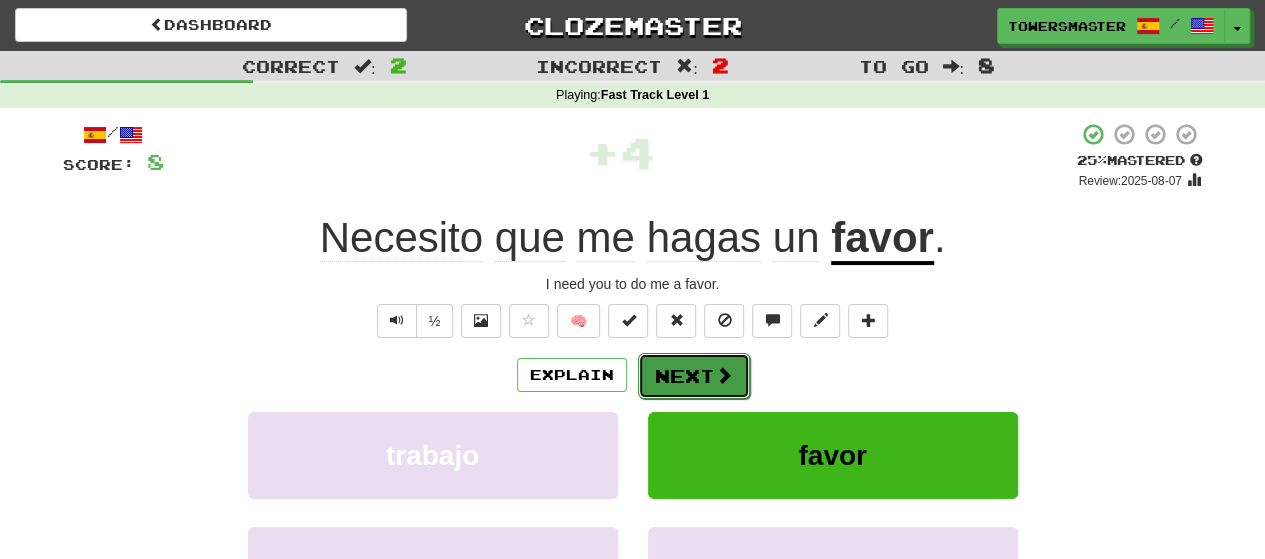 click on "Next" at bounding box center [694, 376] 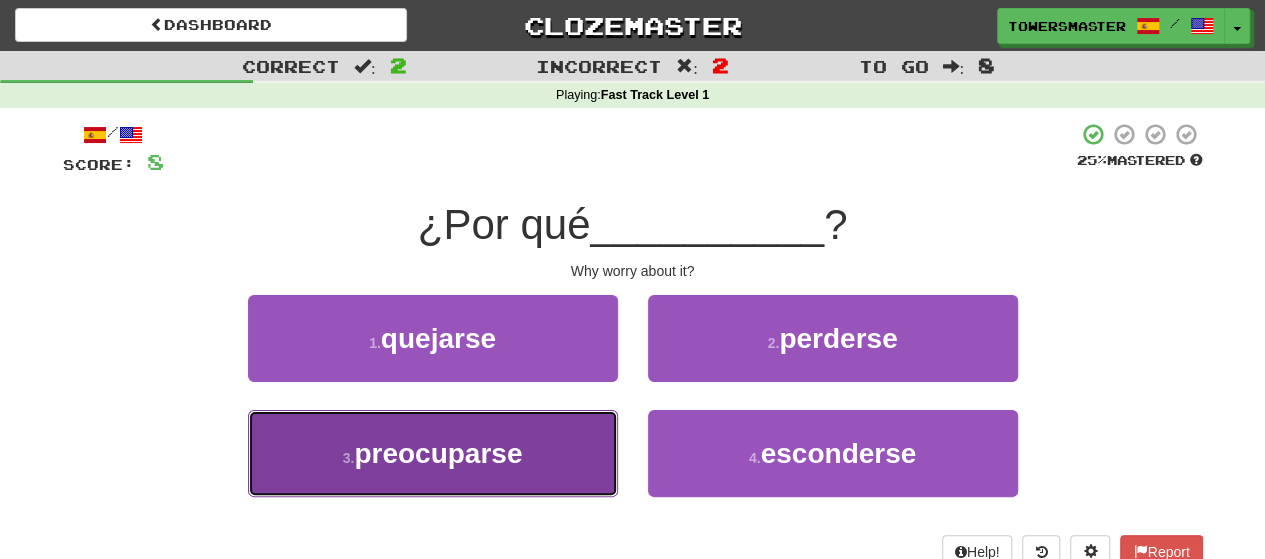 click on "preocuparse" at bounding box center (438, 453) 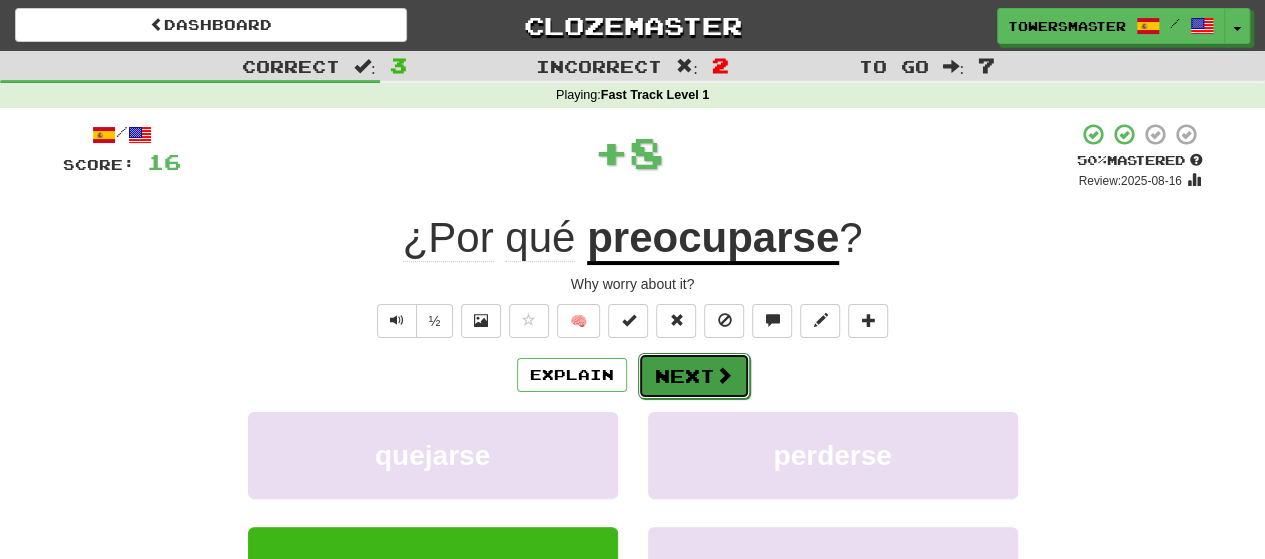 click on "Next" at bounding box center (694, 376) 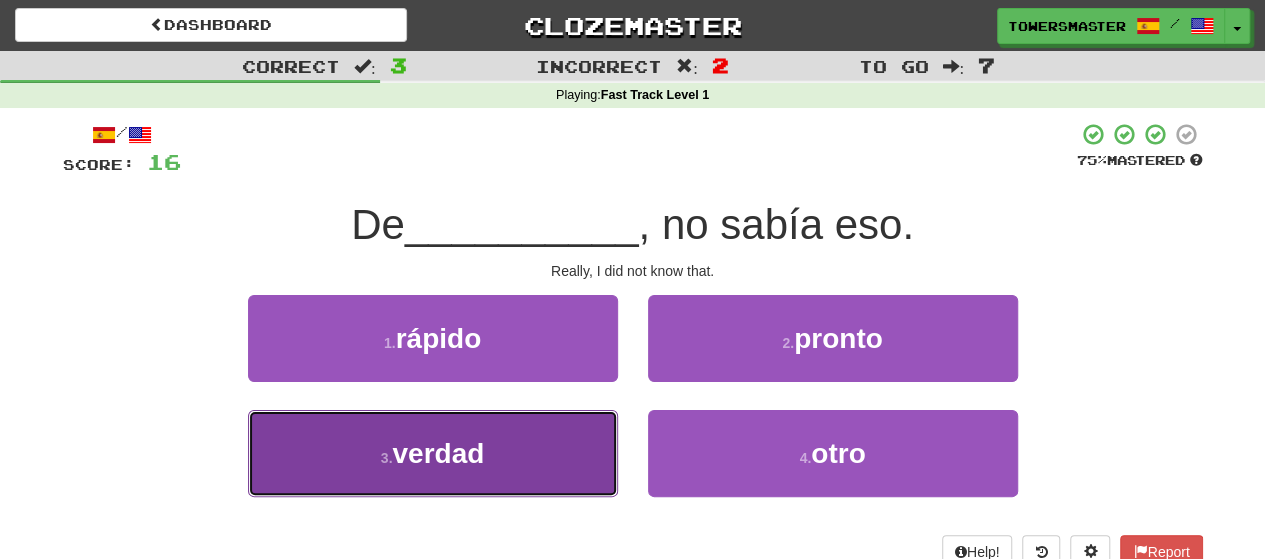 click on "verdad" at bounding box center (438, 453) 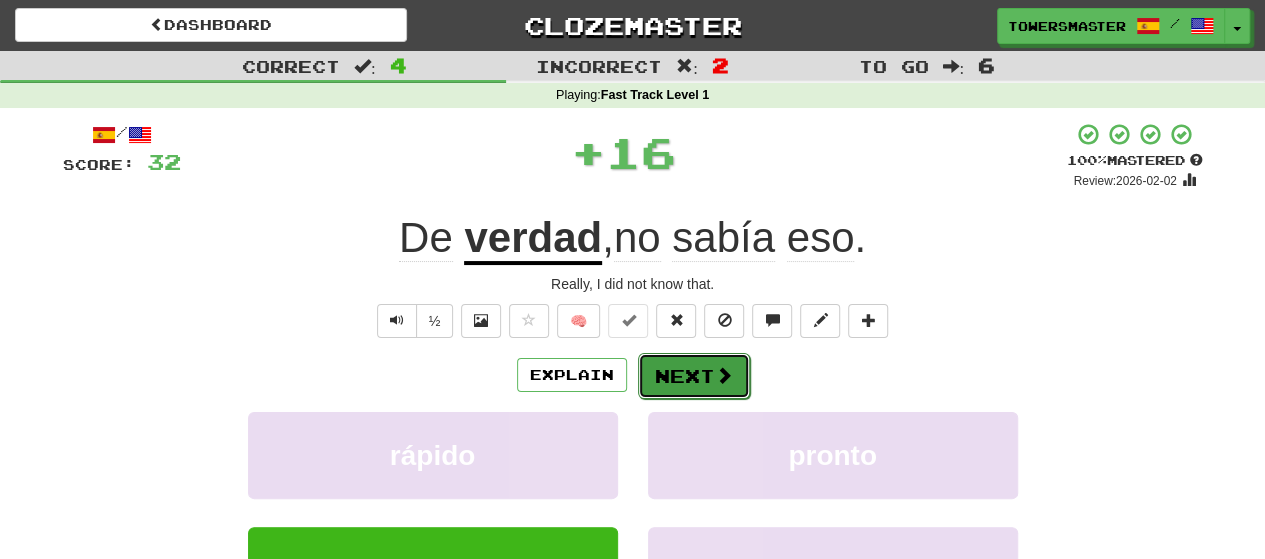 click on "Next" at bounding box center [694, 376] 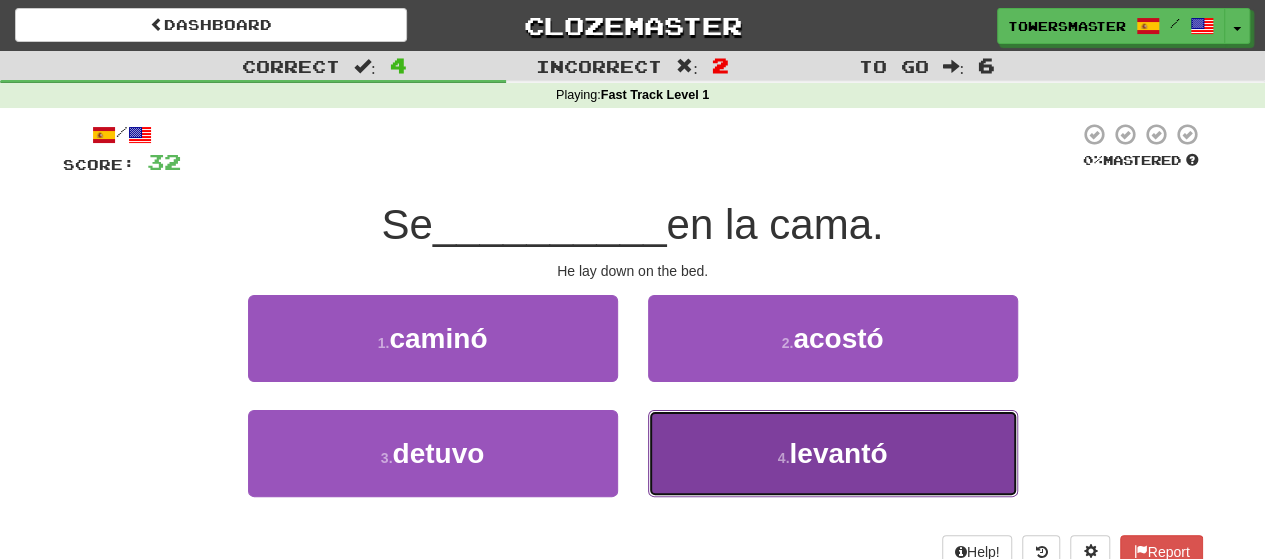 click on "4 .  levantó" at bounding box center [833, 453] 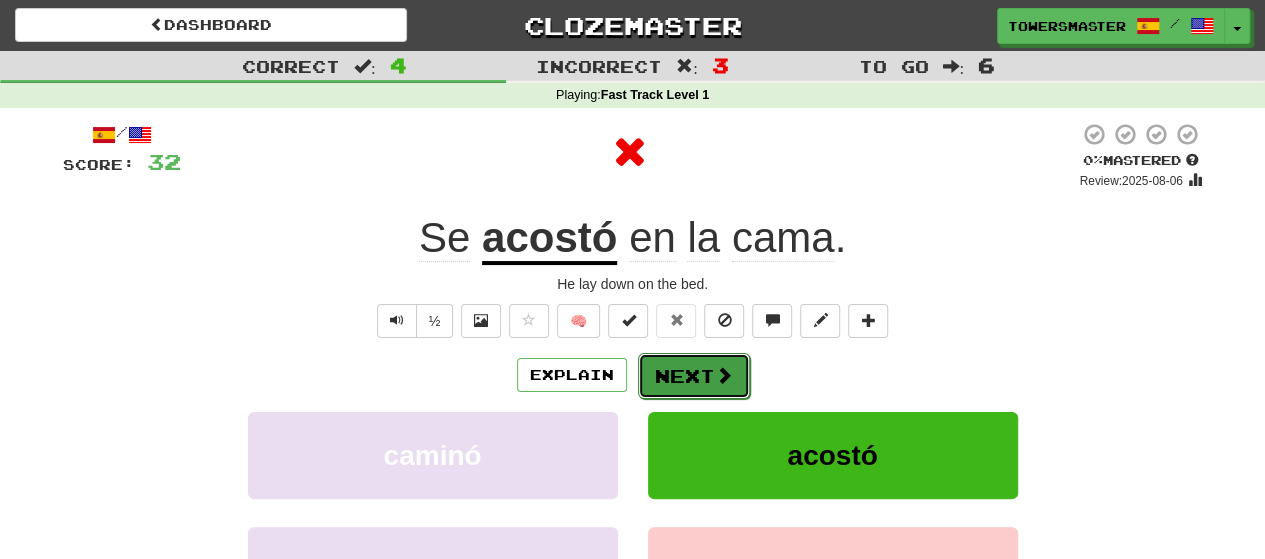 click on "Next" at bounding box center (694, 376) 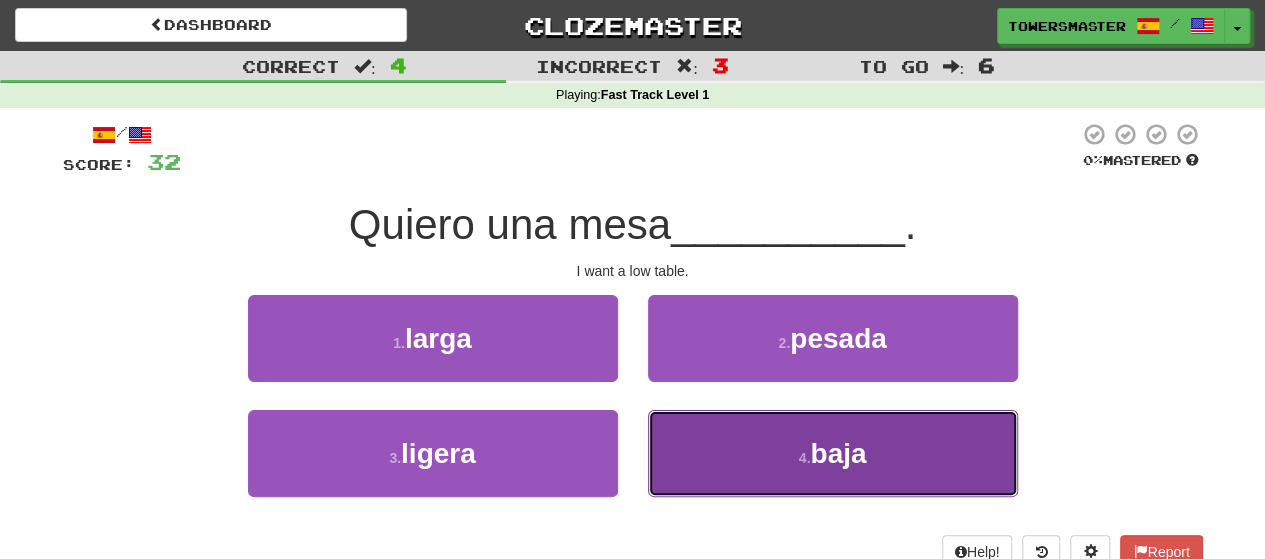 click on "4 .  baja" at bounding box center [833, 453] 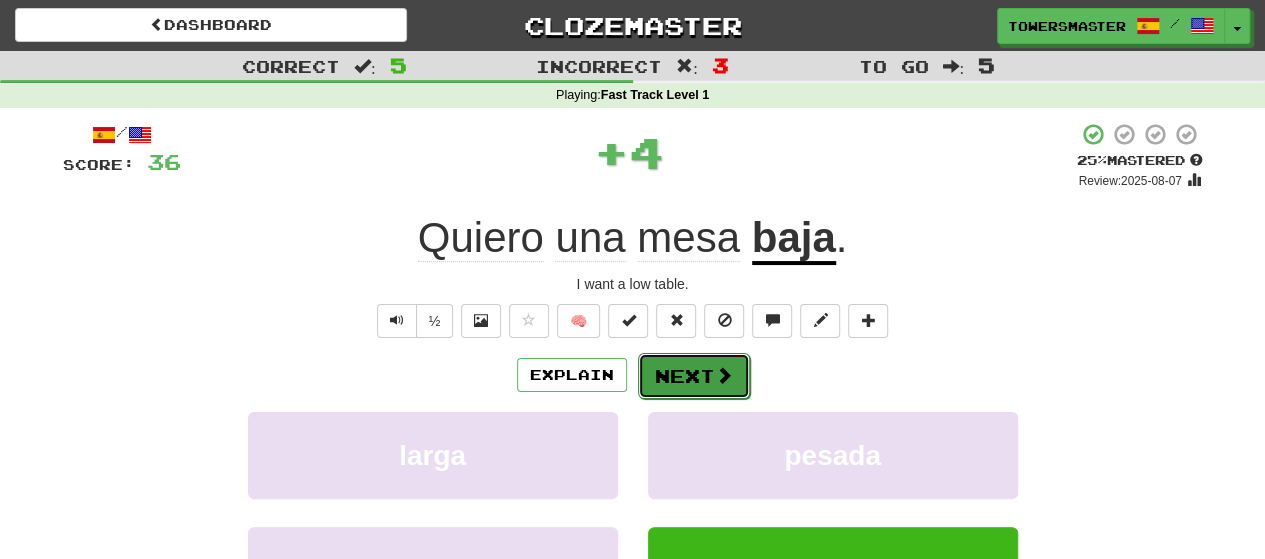 click on "Next" at bounding box center [694, 376] 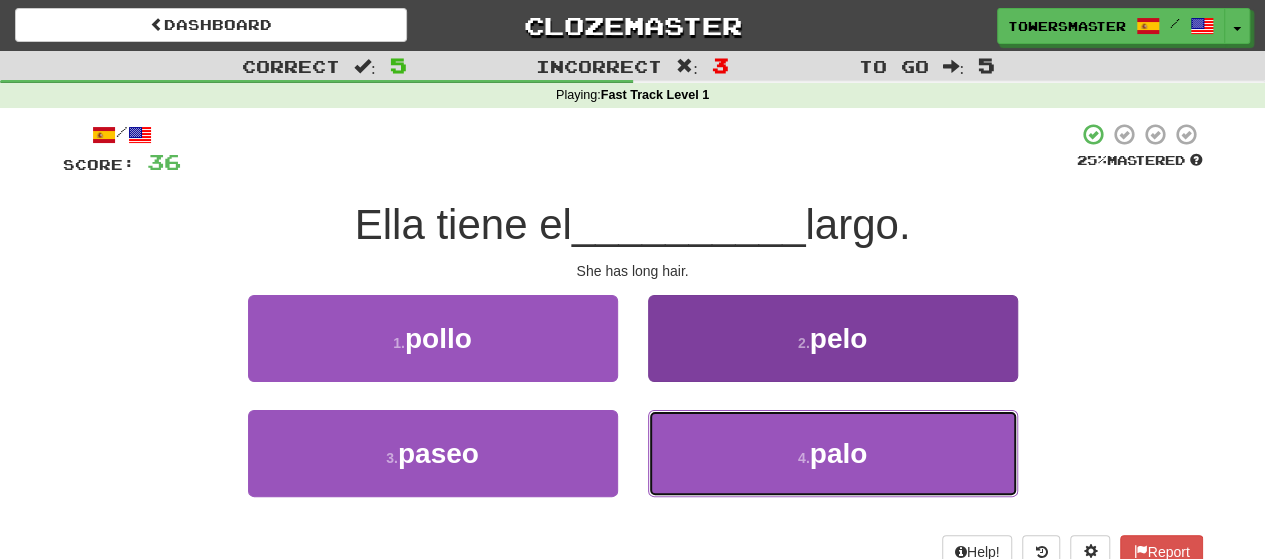 drag, startPoint x: 733, startPoint y: 447, endPoint x: 708, endPoint y: 466, distance: 31.400637 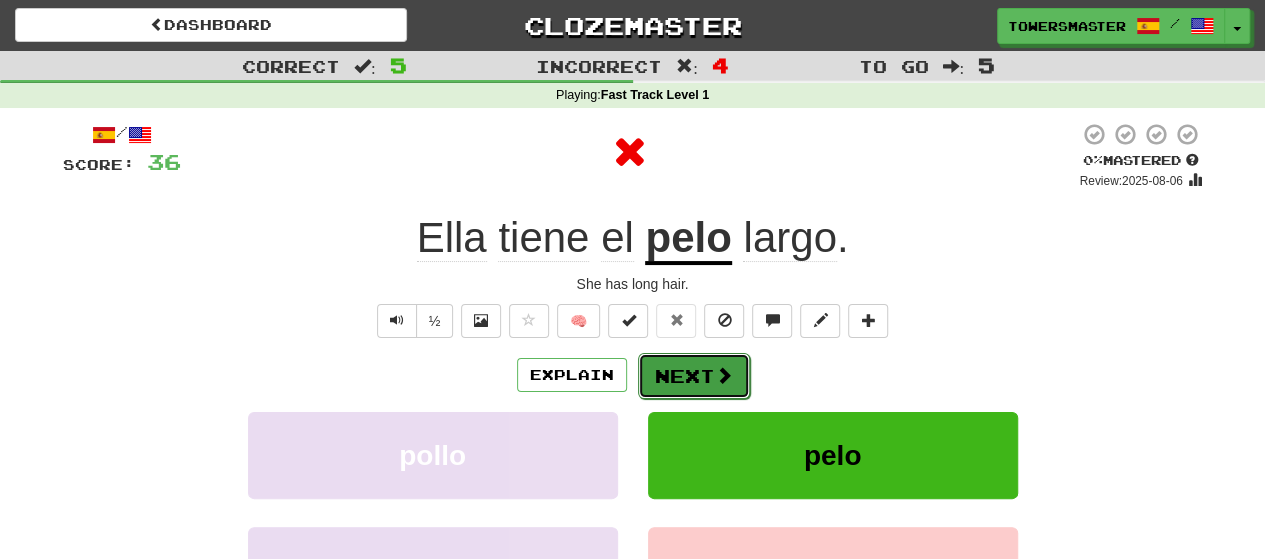 click on "Next" at bounding box center [694, 376] 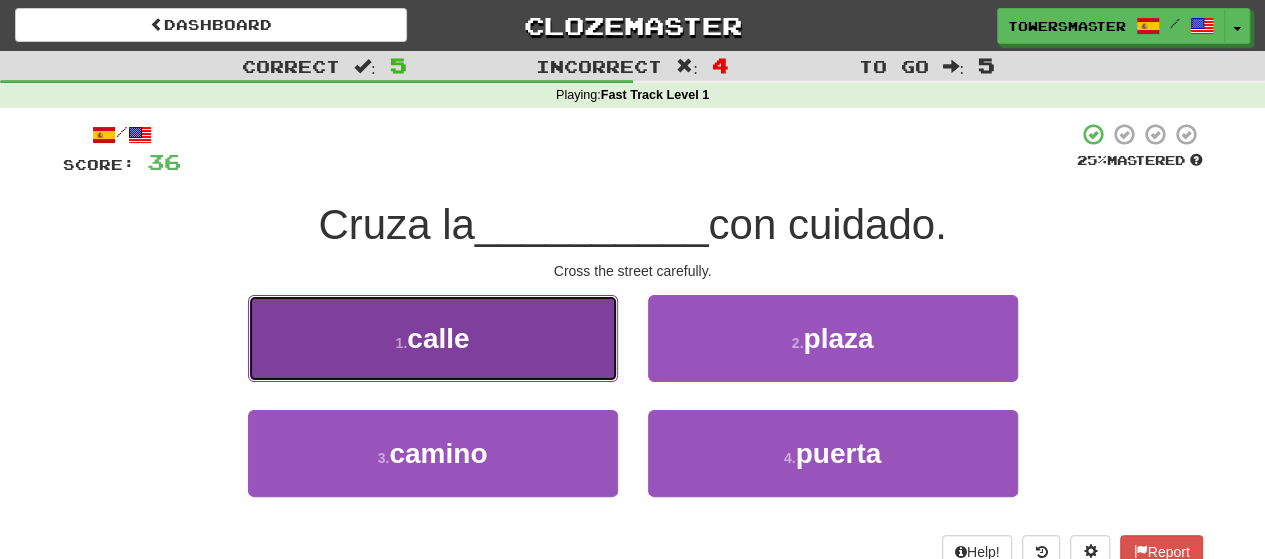 click on "1 .  calle" at bounding box center (433, 338) 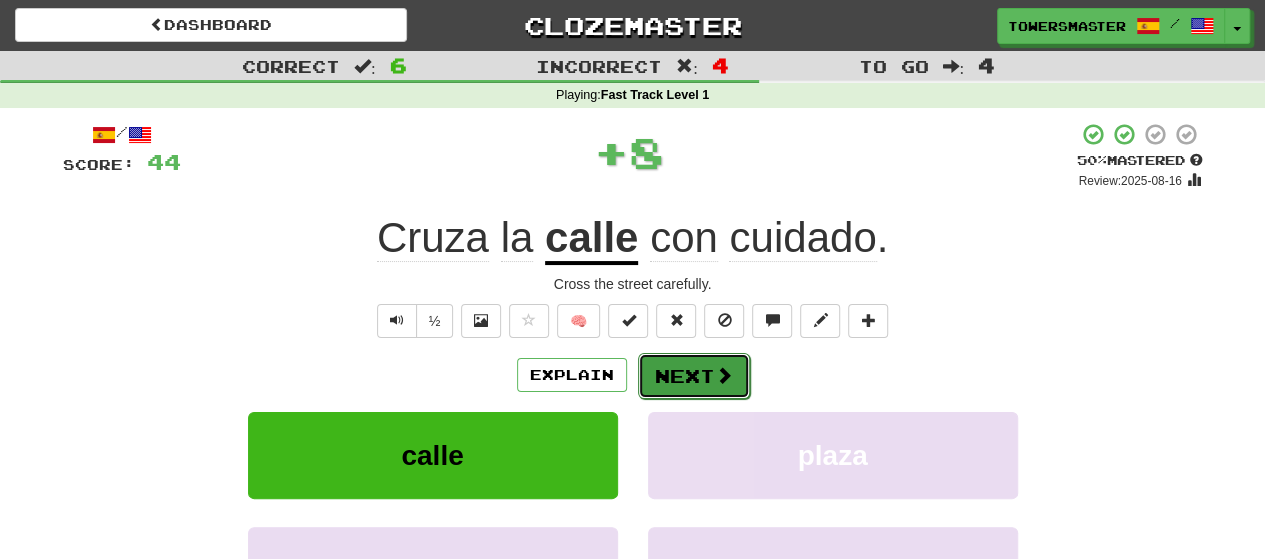 click on "Next" at bounding box center (694, 376) 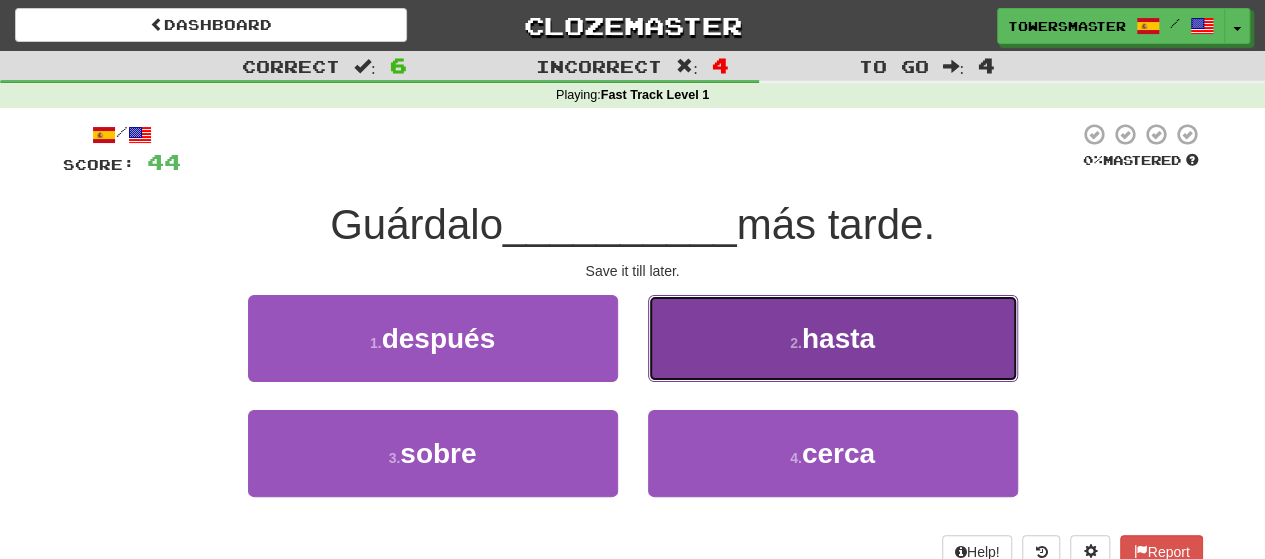 click on "2 .  hasta" at bounding box center [833, 338] 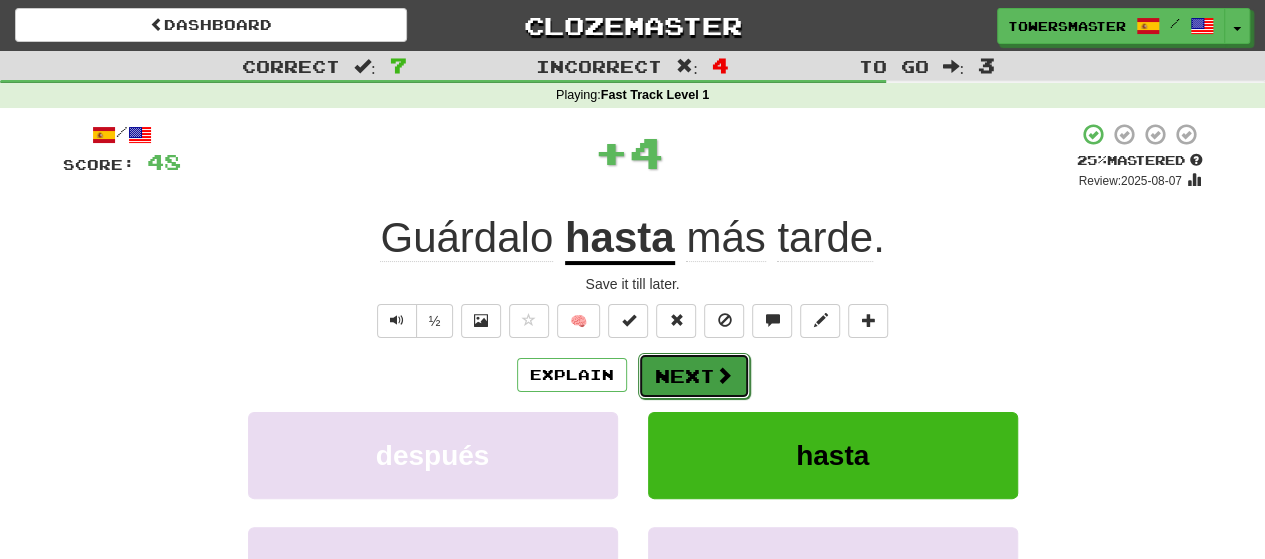 click on "Next" at bounding box center [694, 376] 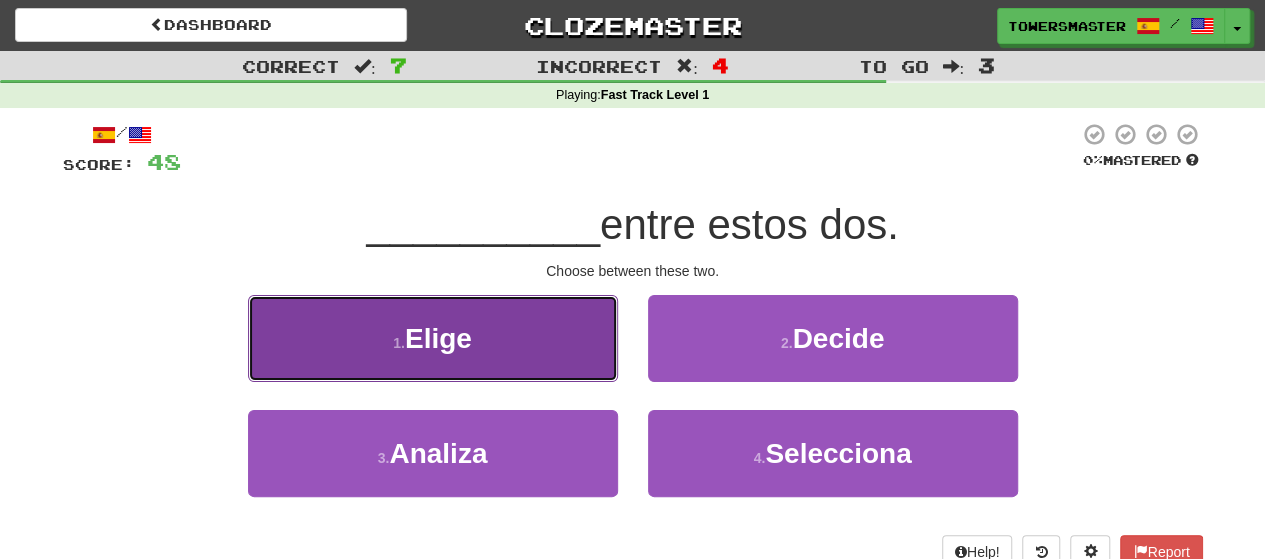 click on "Elige" at bounding box center (438, 338) 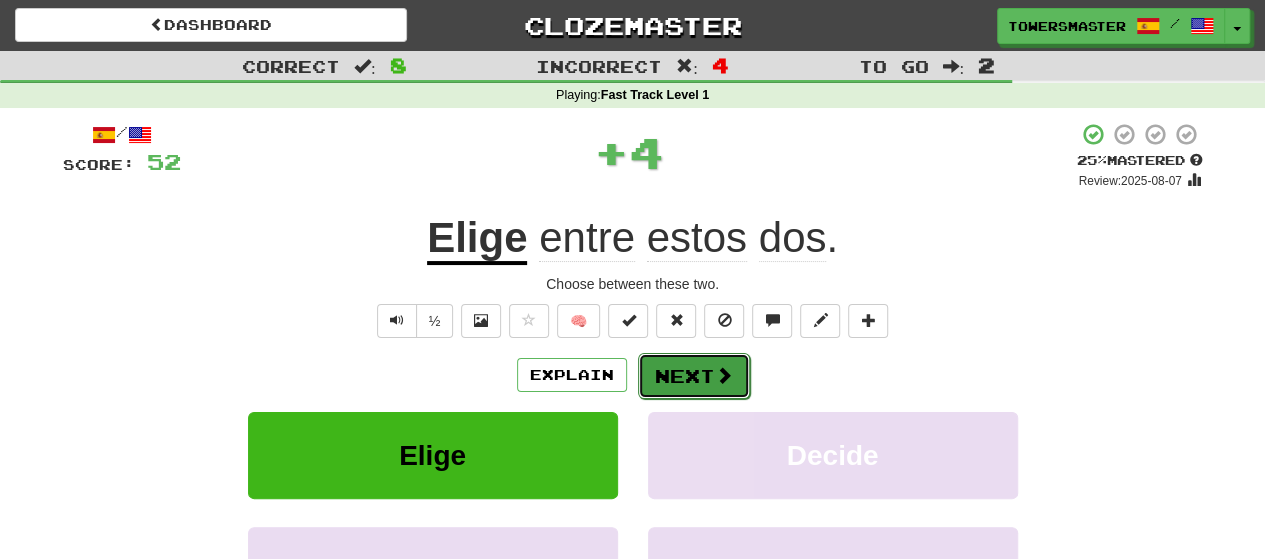 click on "Next" at bounding box center [694, 376] 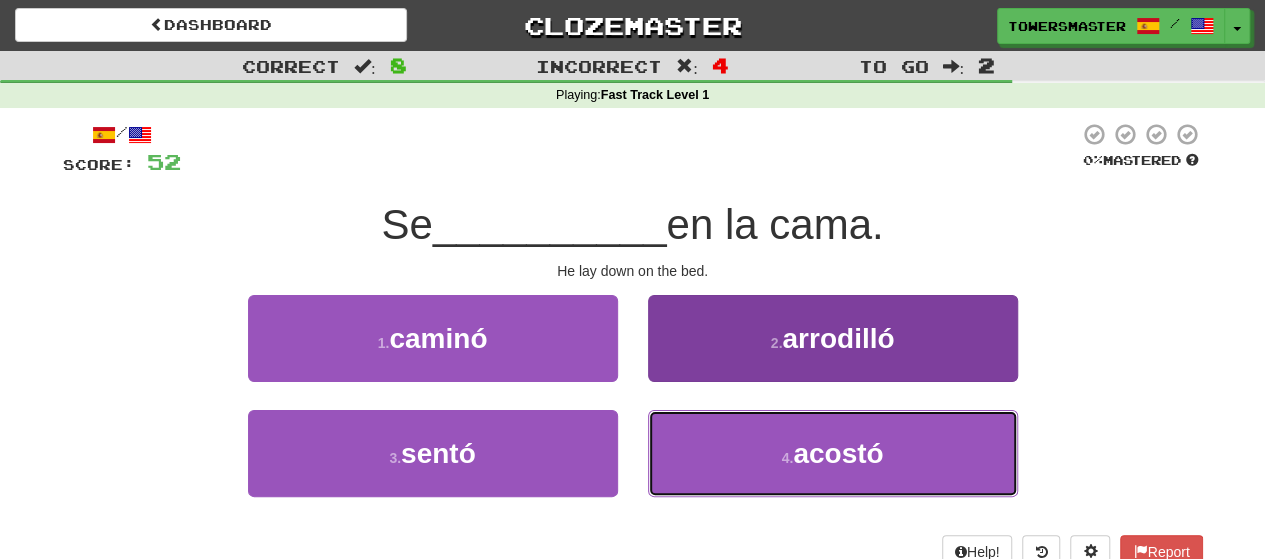 click on "4 .  acostó" at bounding box center (833, 453) 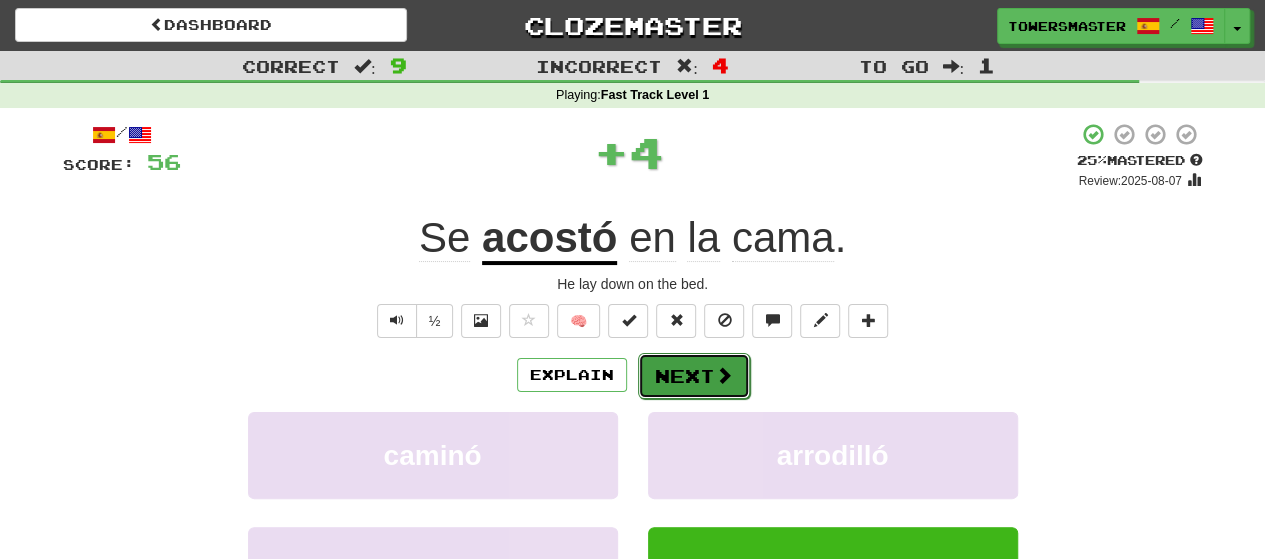 click on "Next" at bounding box center [694, 376] 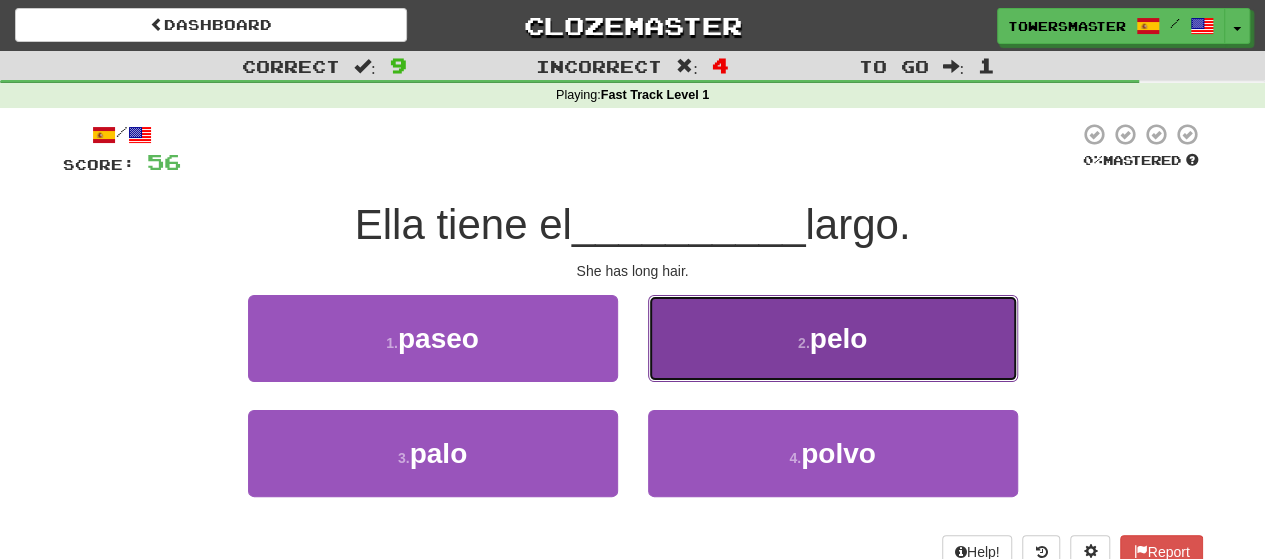 click on "2 .  pelo" at bounding box center (833, 338) 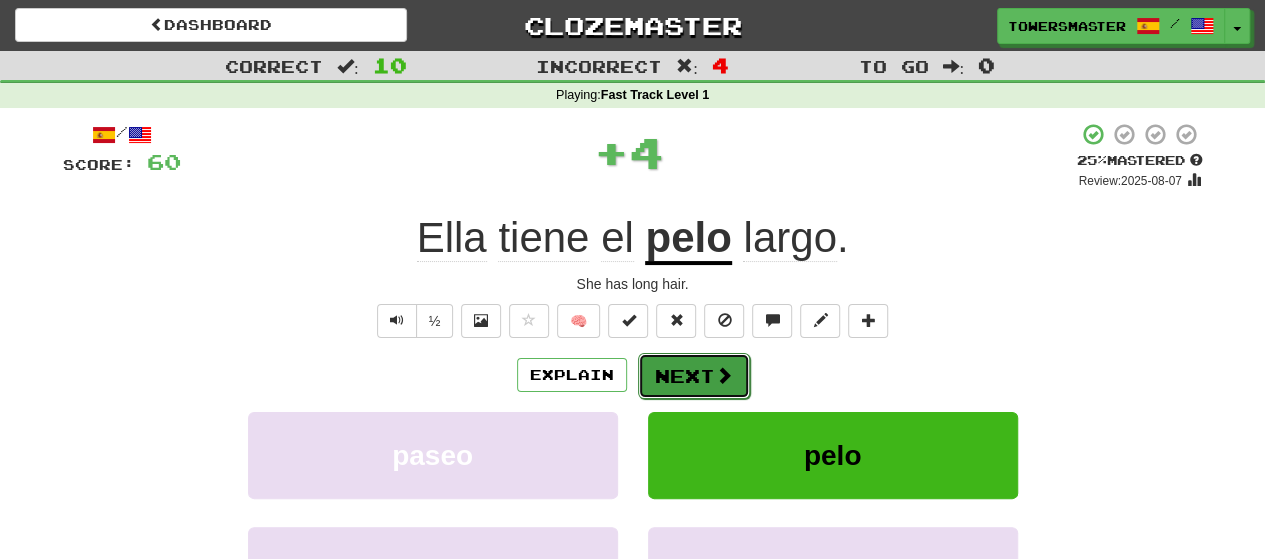 click on "Next" at bounding box center (694, 376) 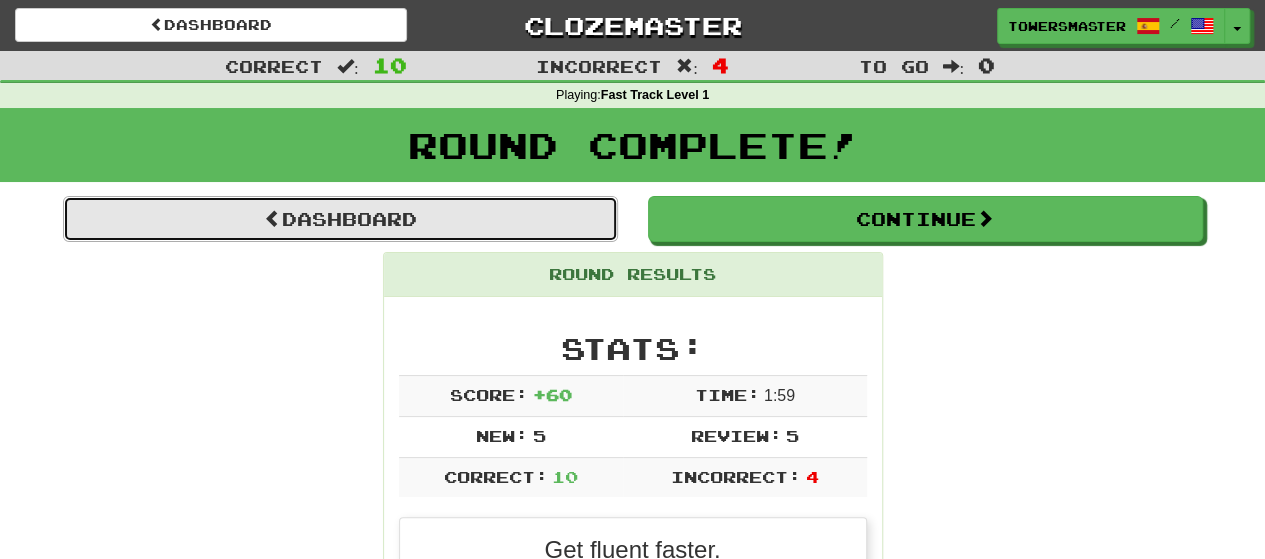 click on "Dashboard" at bounding box center [340, 219] 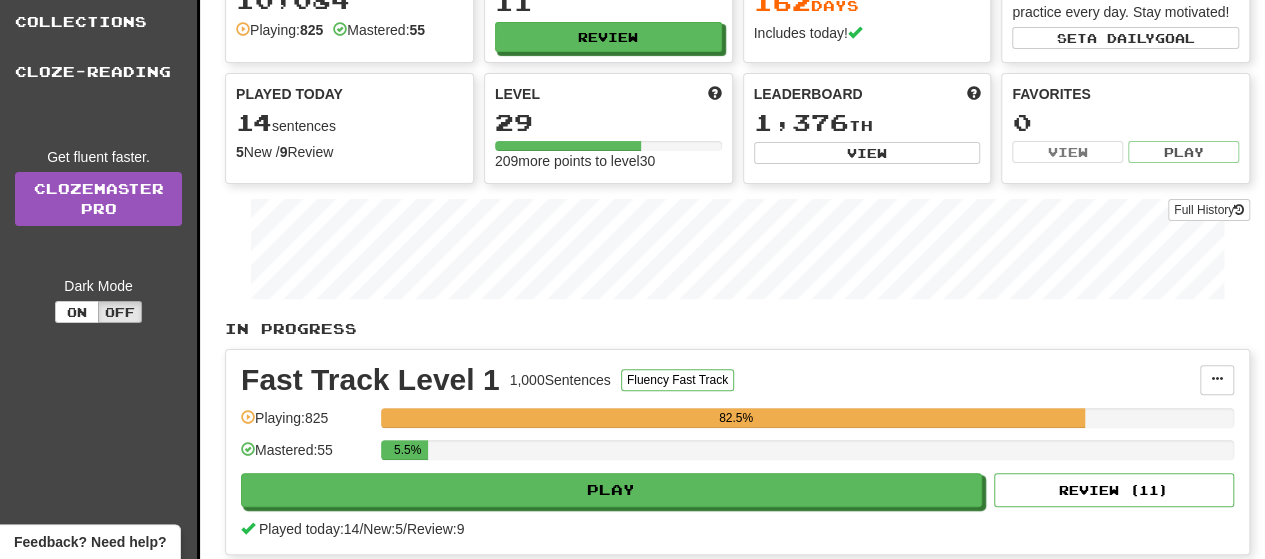 scroll, scrollTop: 0, scrollLeft: 0, axis: both 